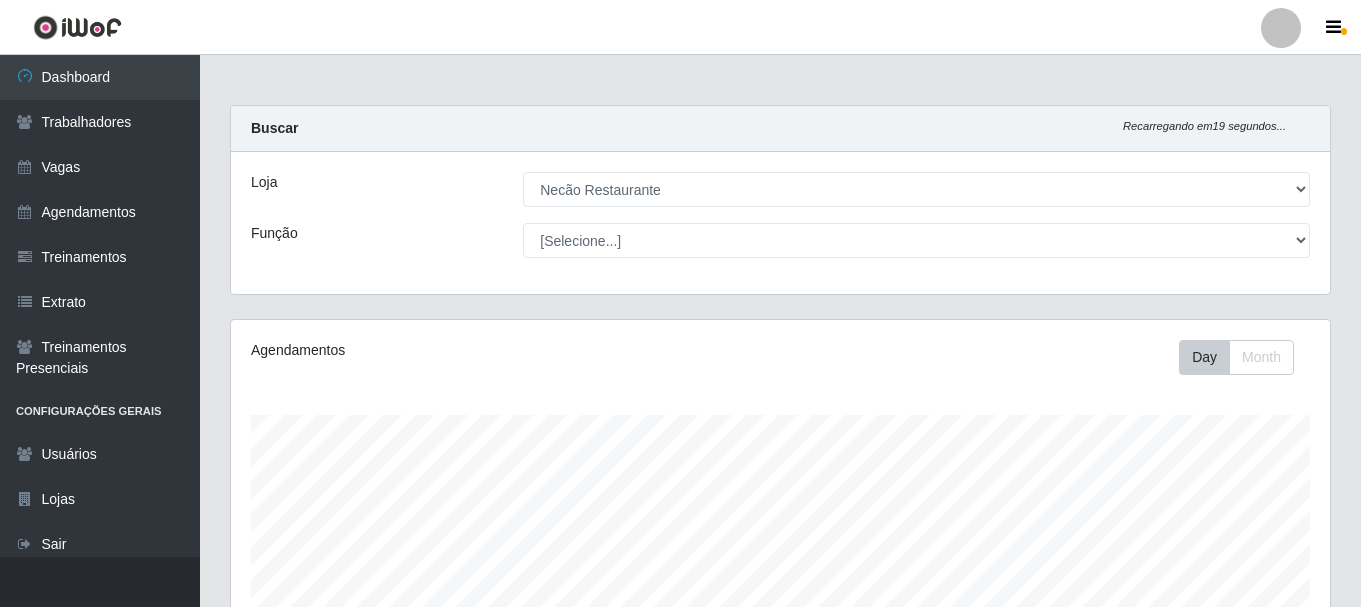 select on "334" 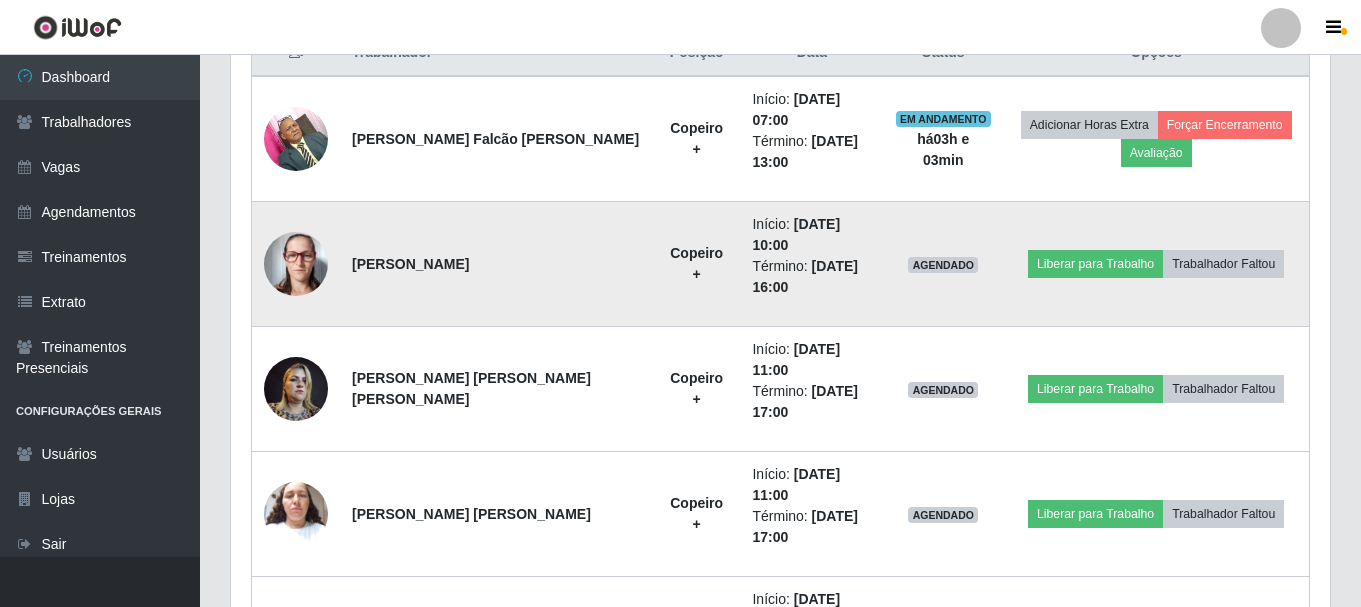 scroll, scrollTop: 999585, scrollLeft: 998901, axis: both 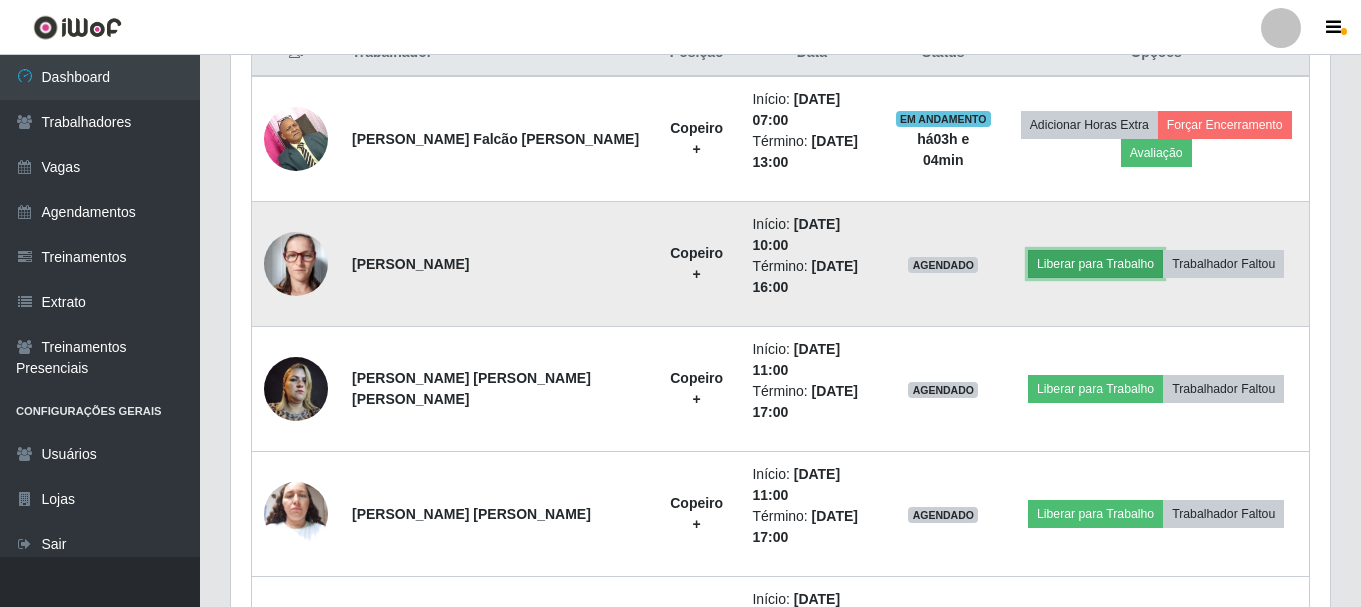 click on "Liberar para Trabalho" at bounding box center (1095, 264) 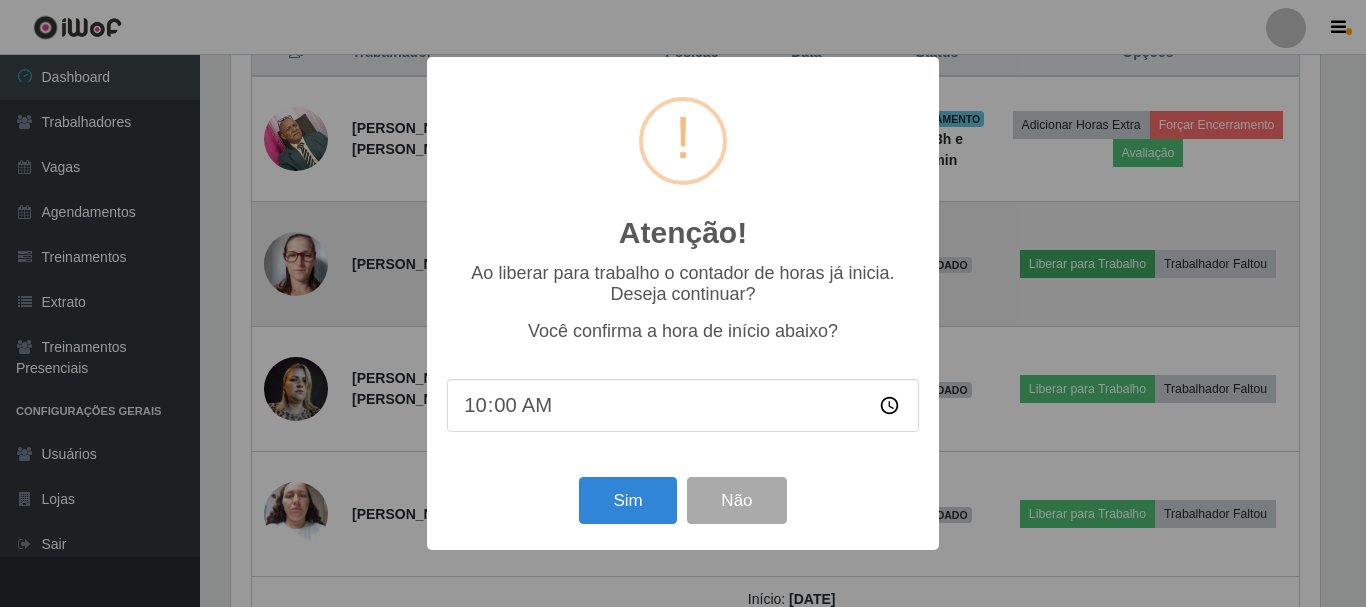 scroll, scrollTop: 999585, scrollLeft: 998911, axis: both 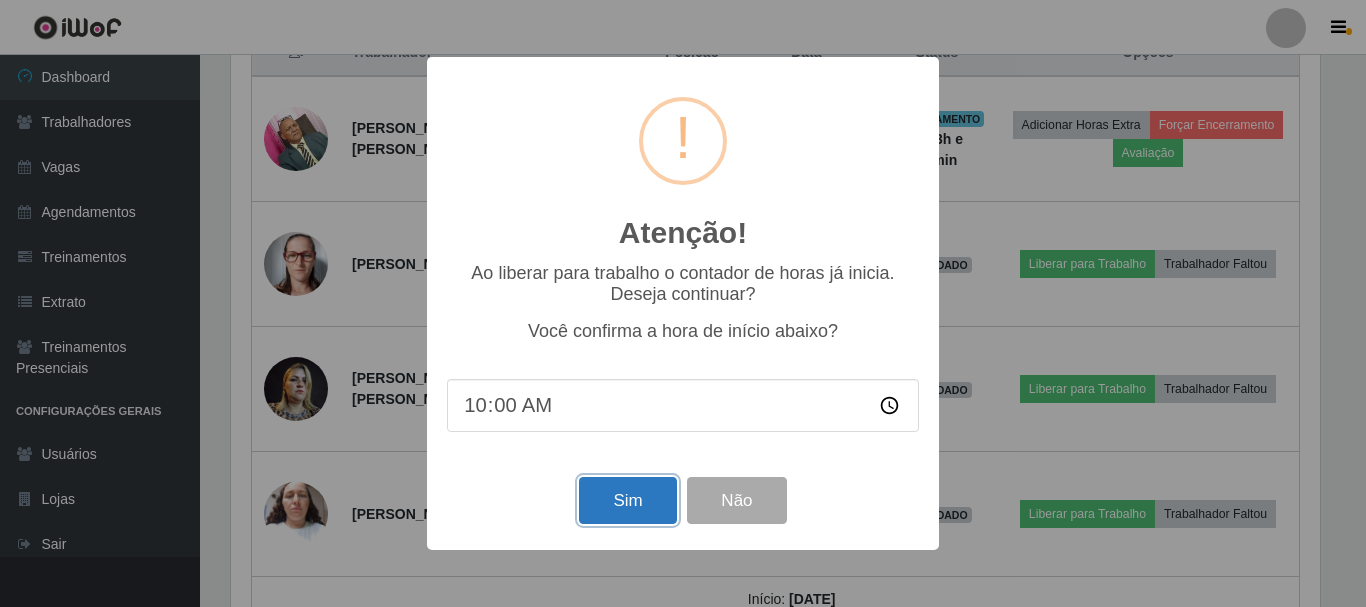 click on "Sim" at bounding box center [627, 500] 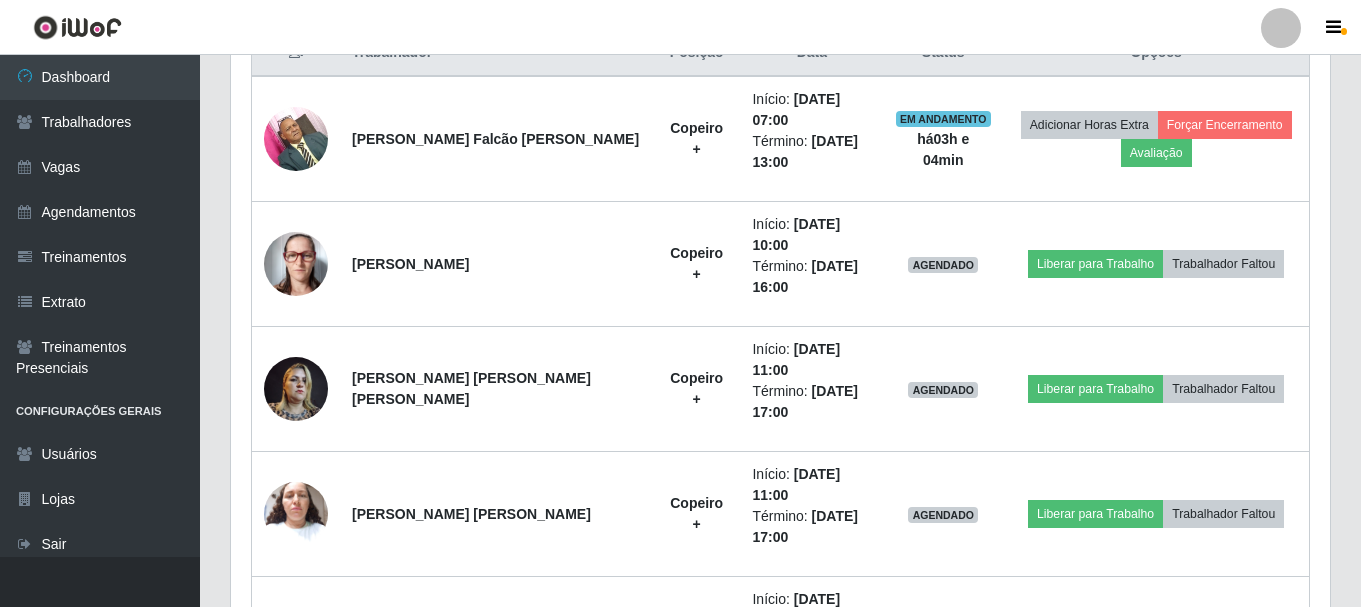 scroll, scrollTop: 999585, scrollLeft: 998901, axis: both 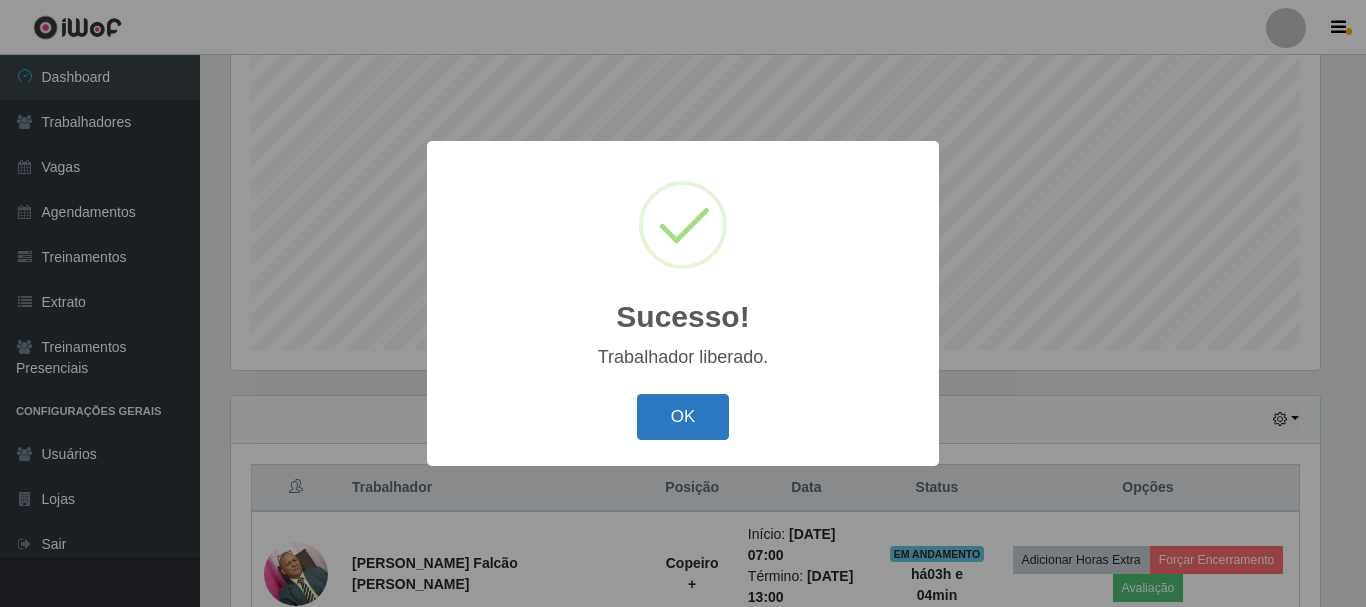 click on "OK" at bounding box center (683, 417) 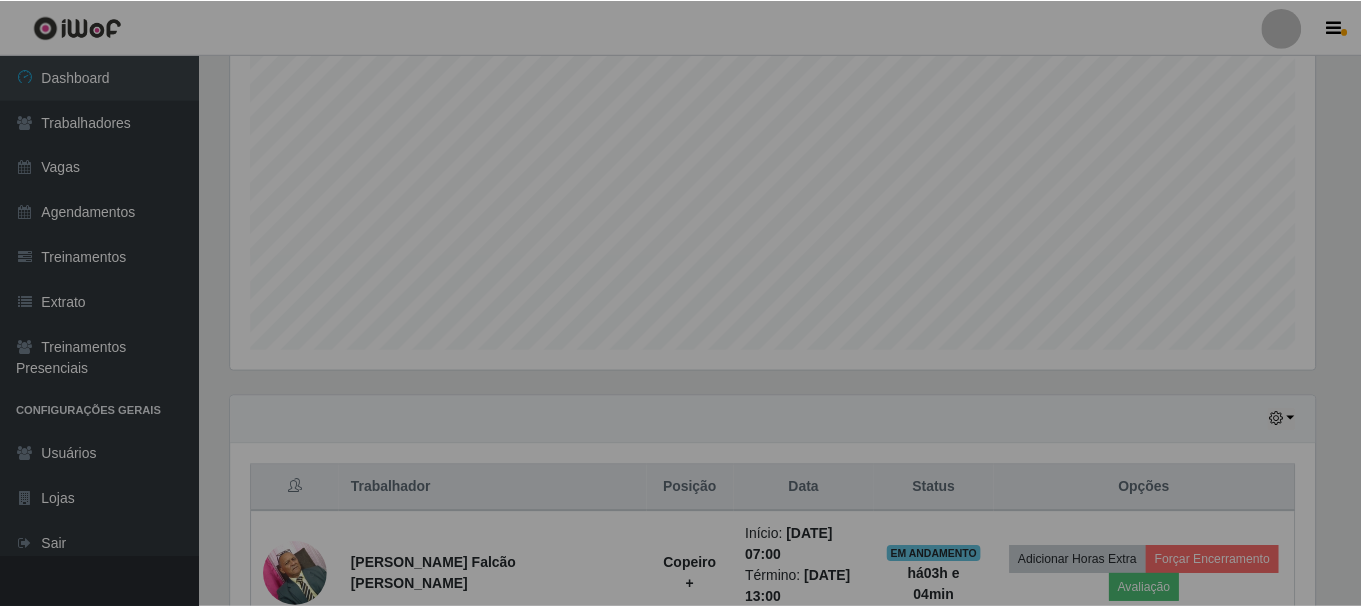 scroll, scrollTop: 999585, scrollLeft: 998901, axis: both 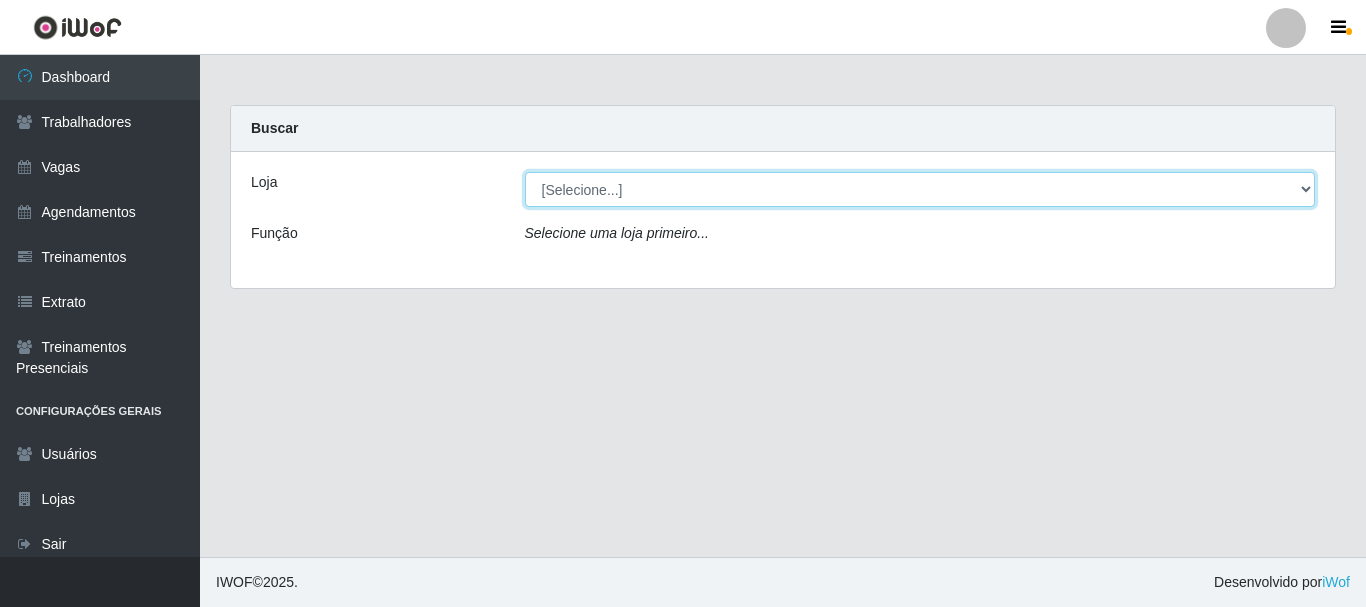 click on "[Selecione...] Necão Restaurante" at bounding box center (920, 189) 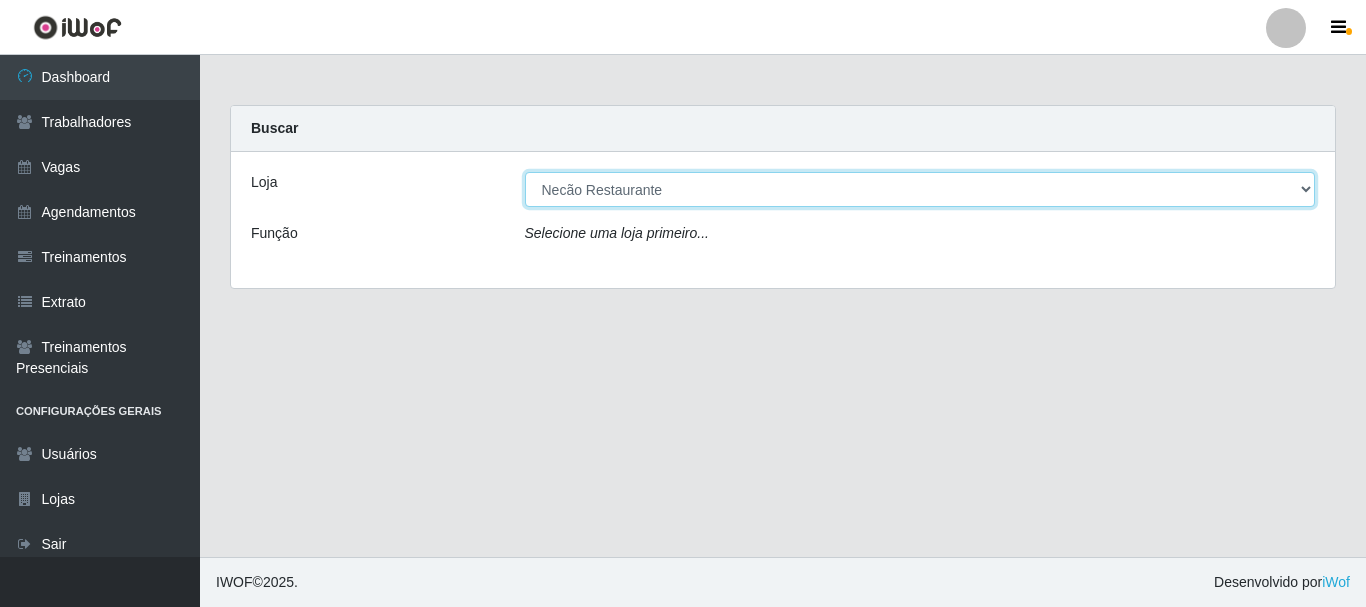 click on "[Selecione...] Necão Restaurante" at bounding box center [920, 189] 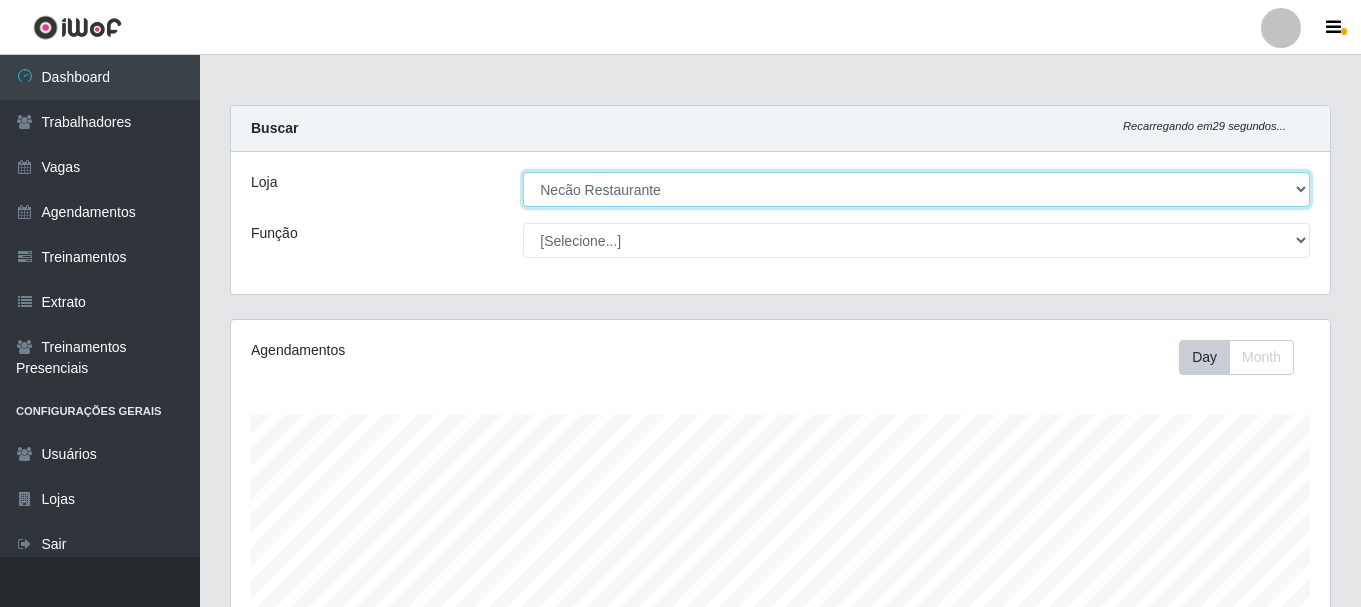 scroll, scrollTop: 999585, scrollLeft: 998901, axis: both 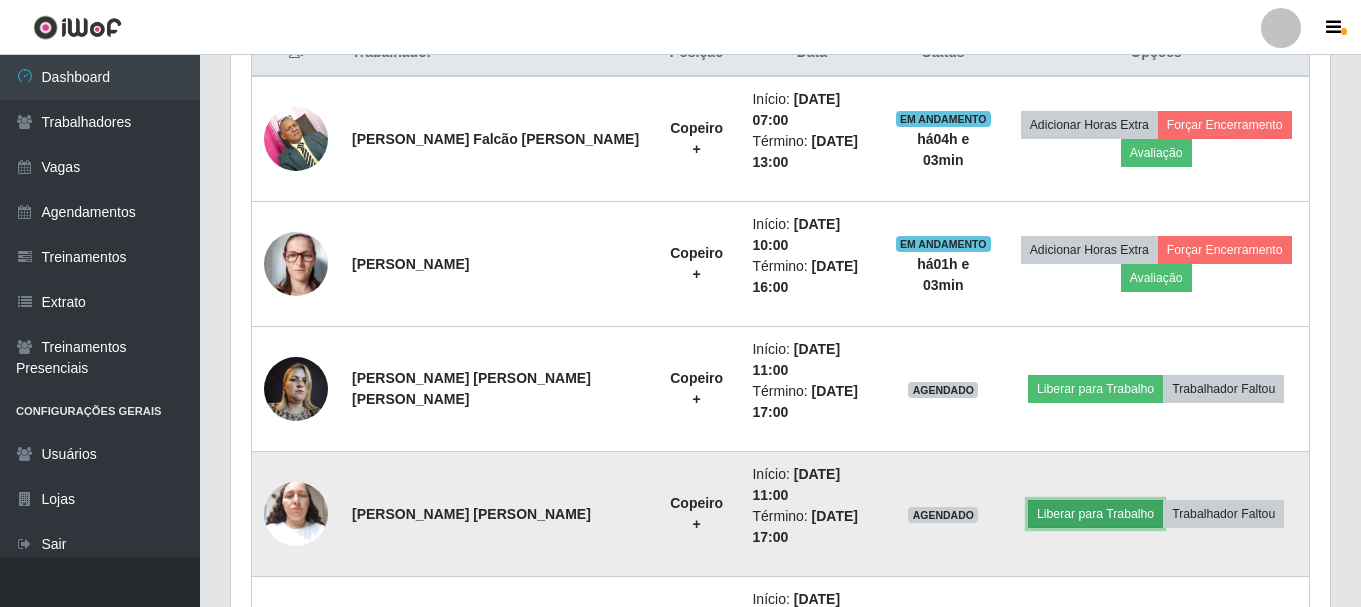 click on "Liberar para Trabalho" at bounding box center [1095, 514] 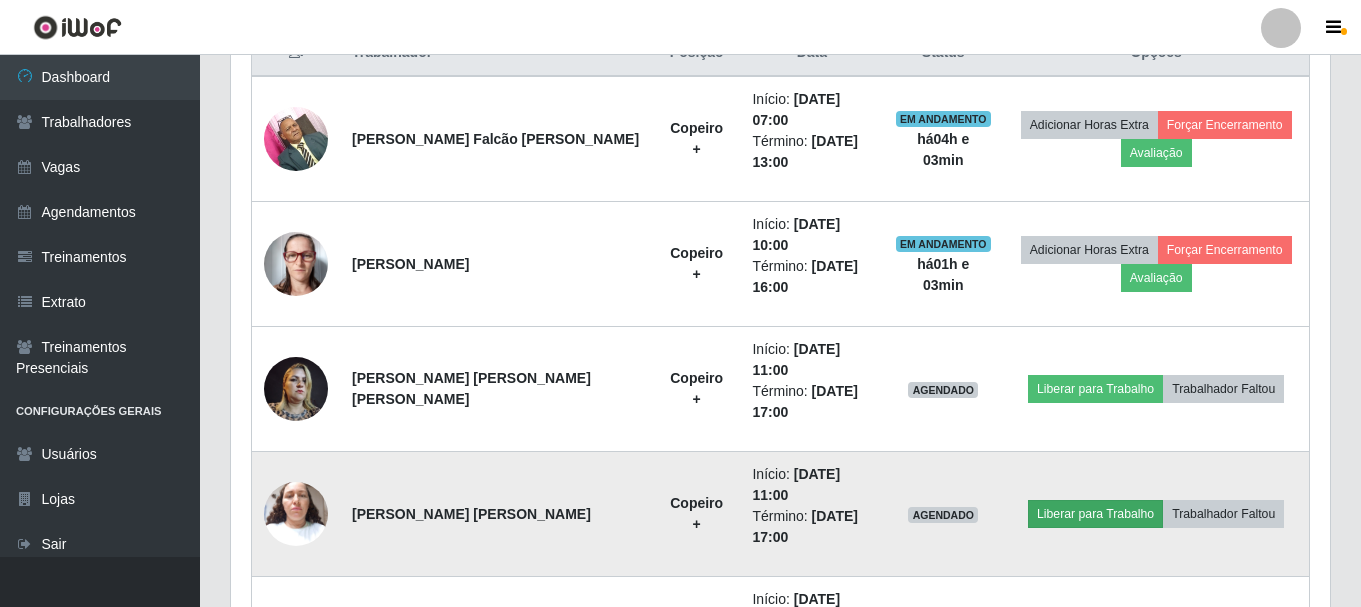 scroll, scrollTop: 999585, scrollLeft: 998911, axis: both 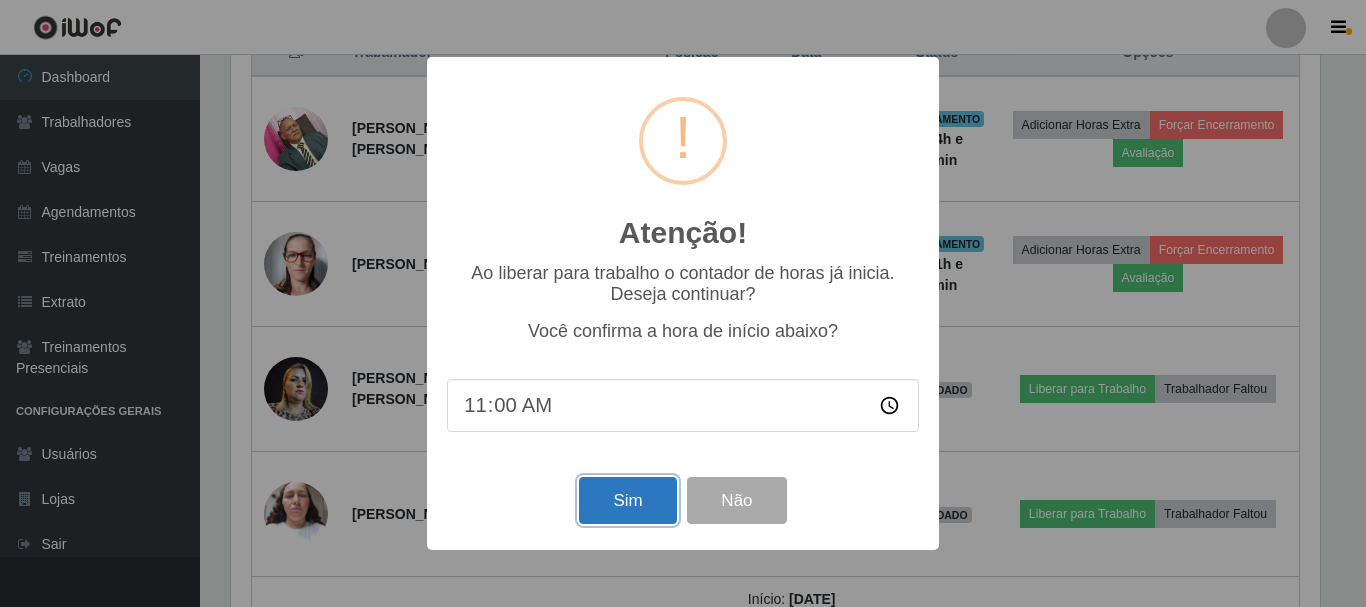 click on "Sim" at bounding box center [627, 500] 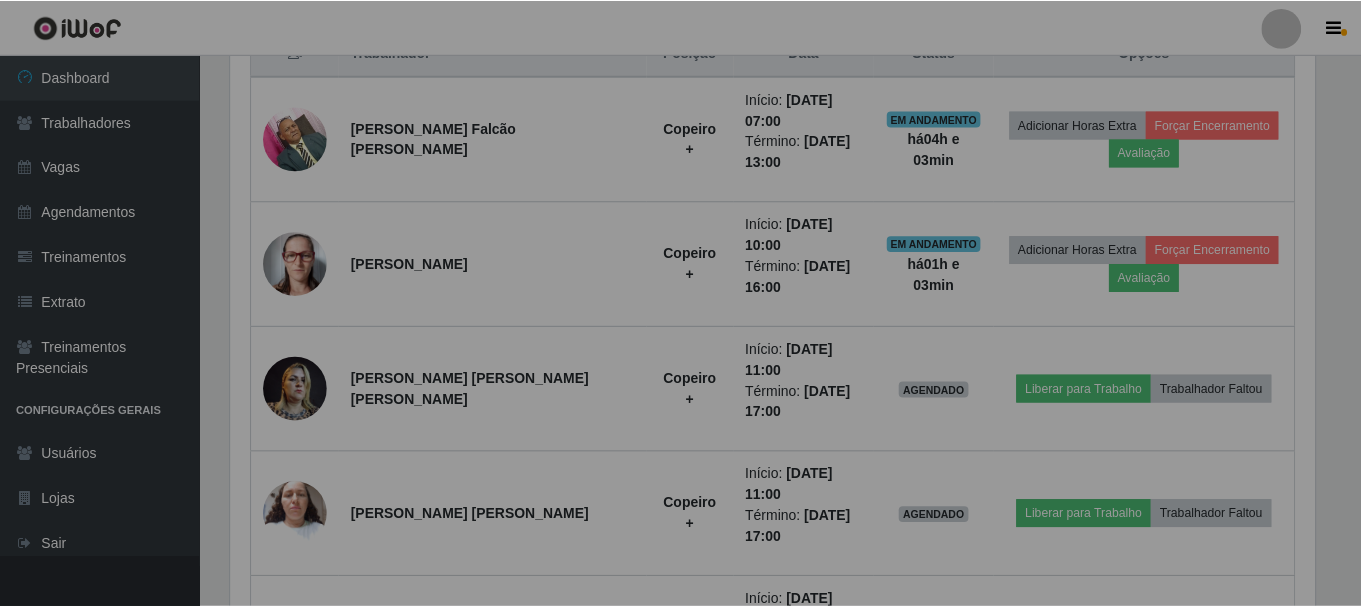 scroll, scrollTop: 999585, scrollLeft: 998901, axis: both 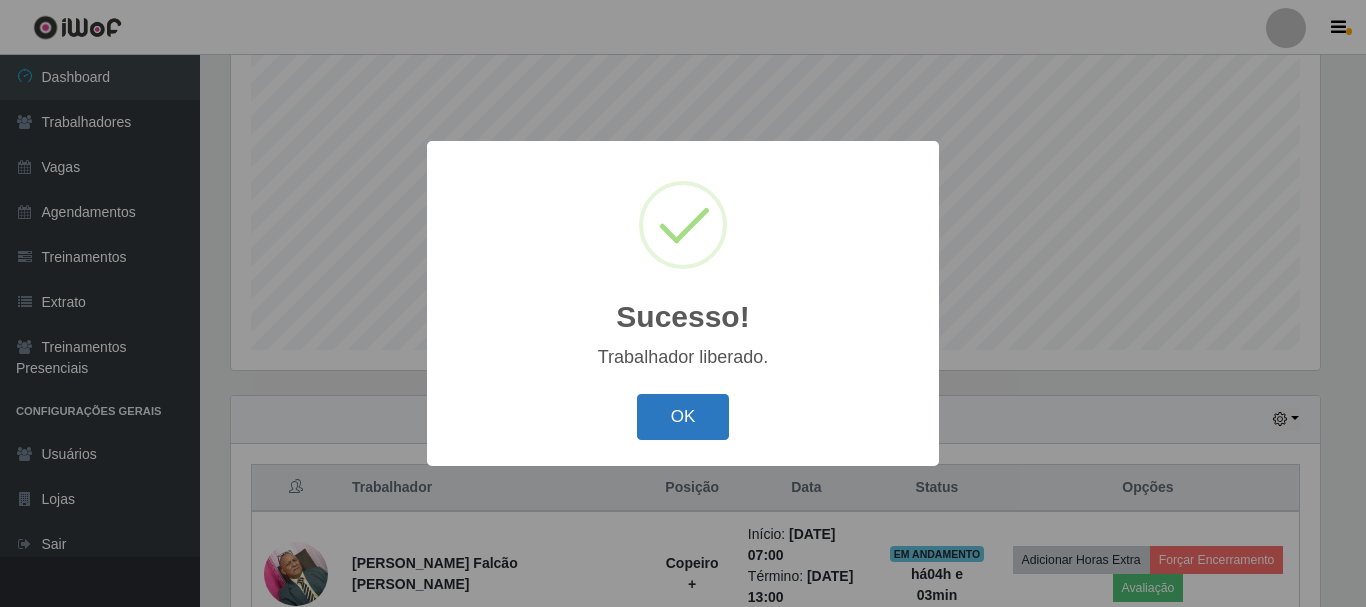 click on "OK" at bounding box center (683, 417) 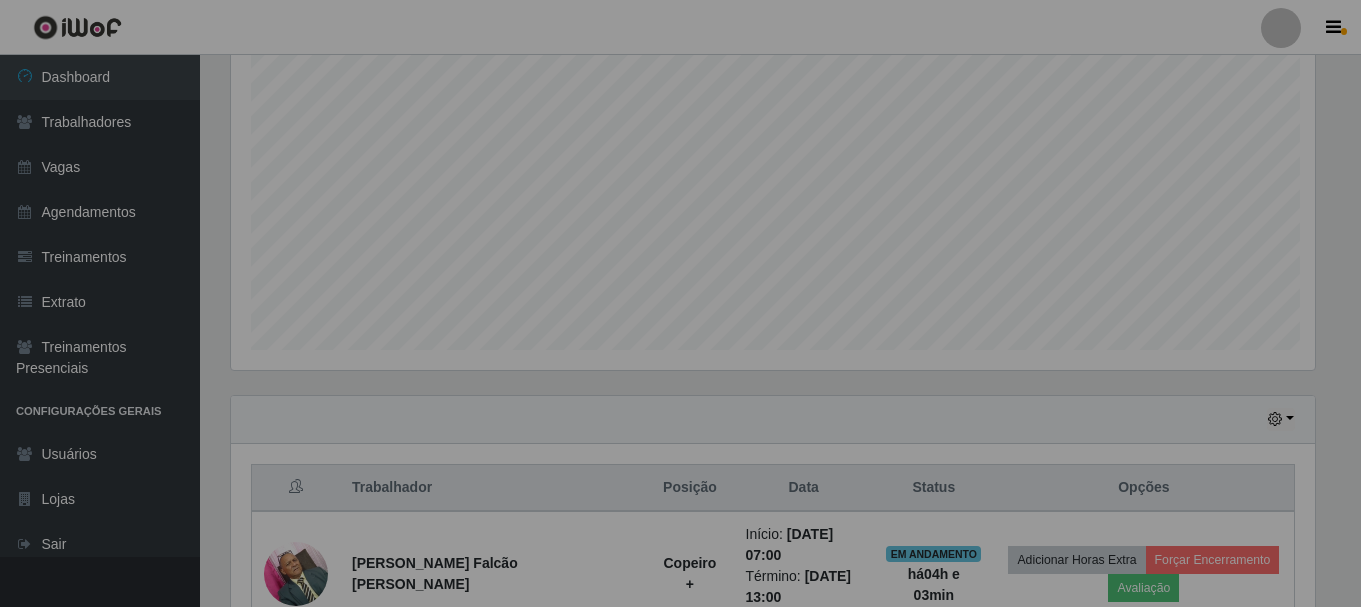 scroll, scrollTop: 999585, scrollLeft: 998901, axis: both 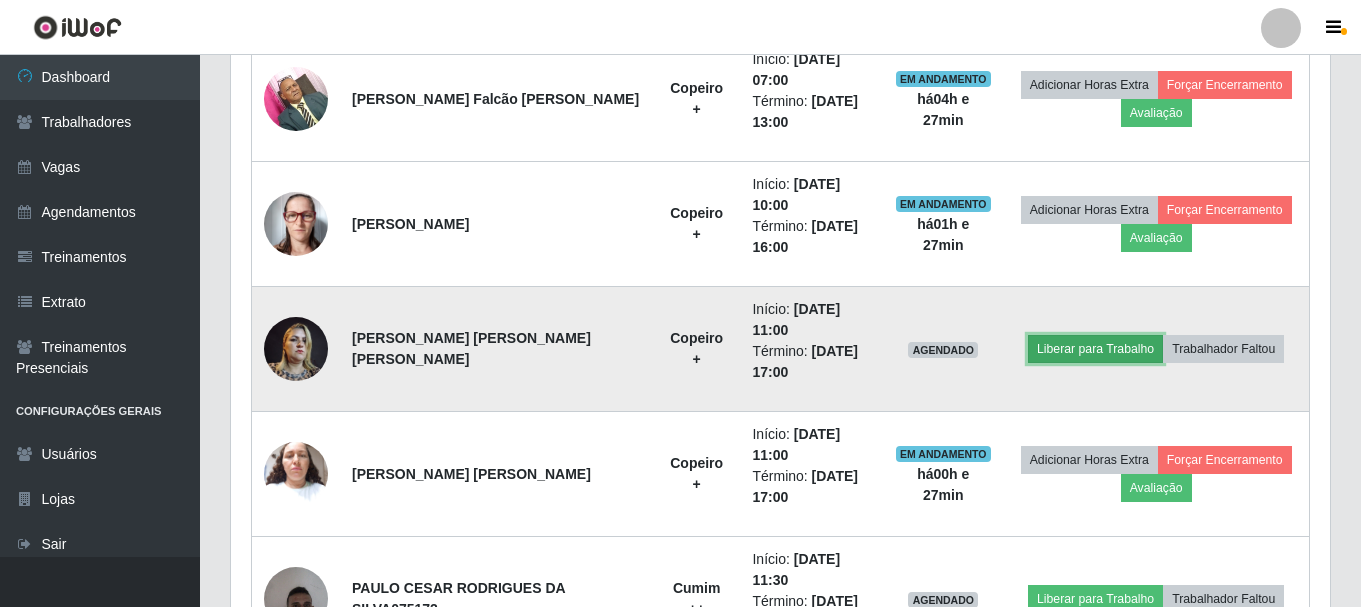 click on "Liberar para Trabalho" at bounding box center [1095, 349] 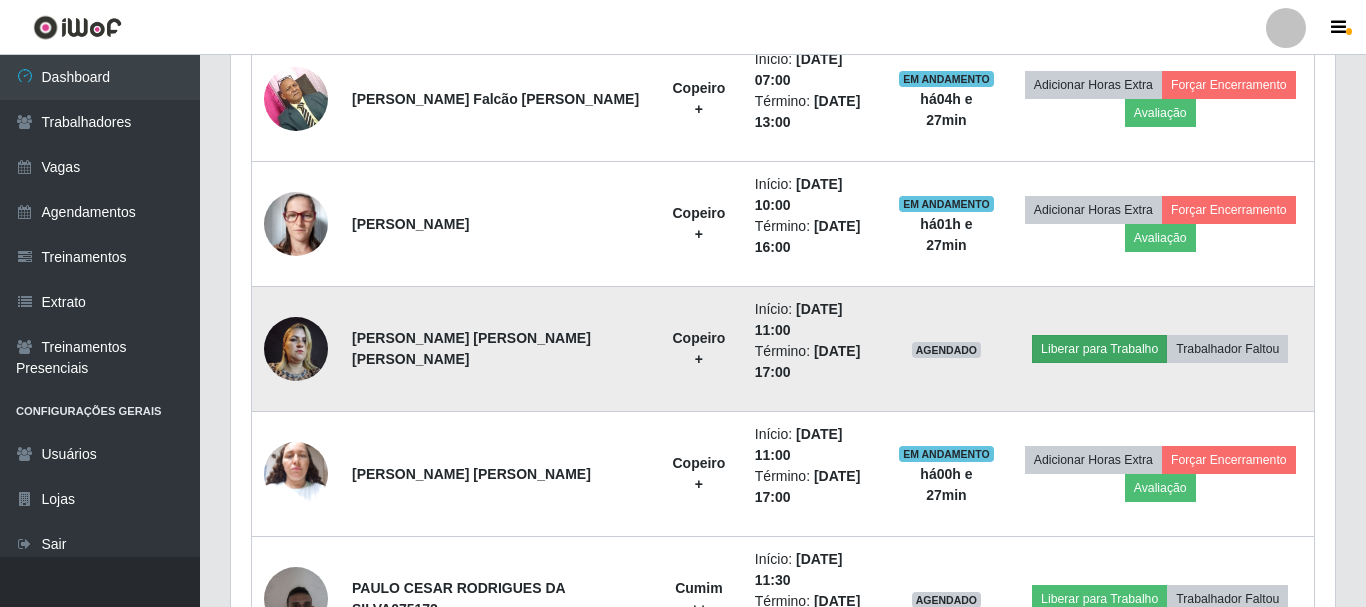 scroll, scrollTop: 999585, scrollLeft: 998911, axis: both 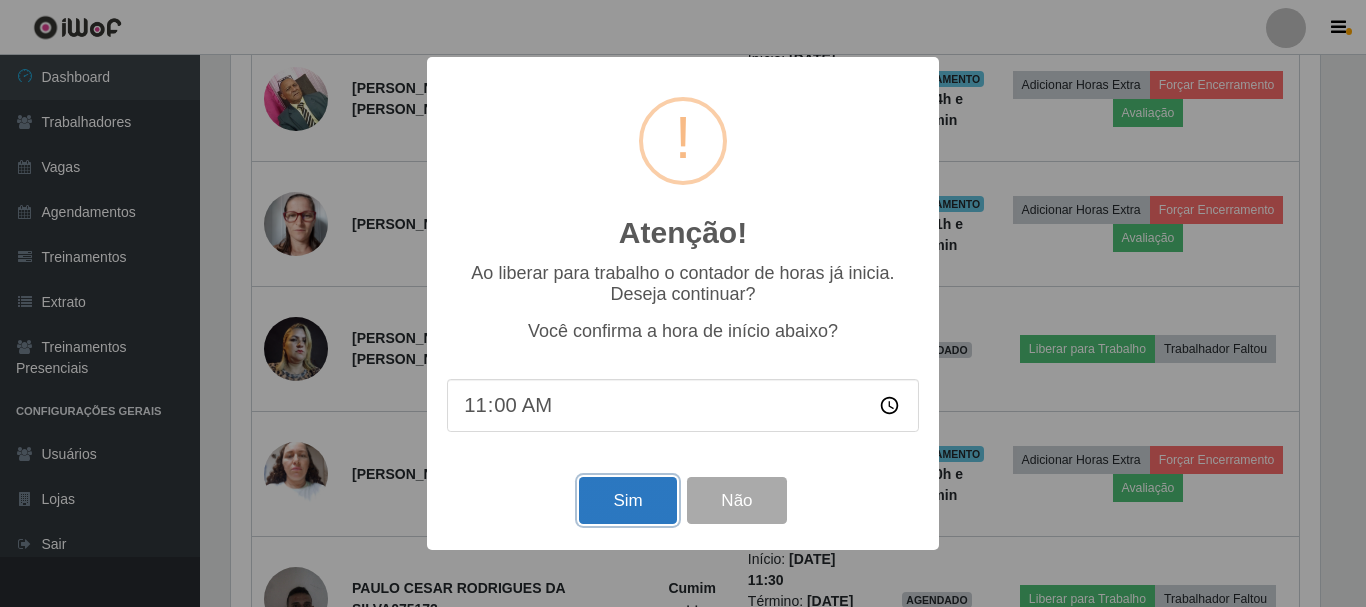 click on "Sim" at bounding box center [627, 500] 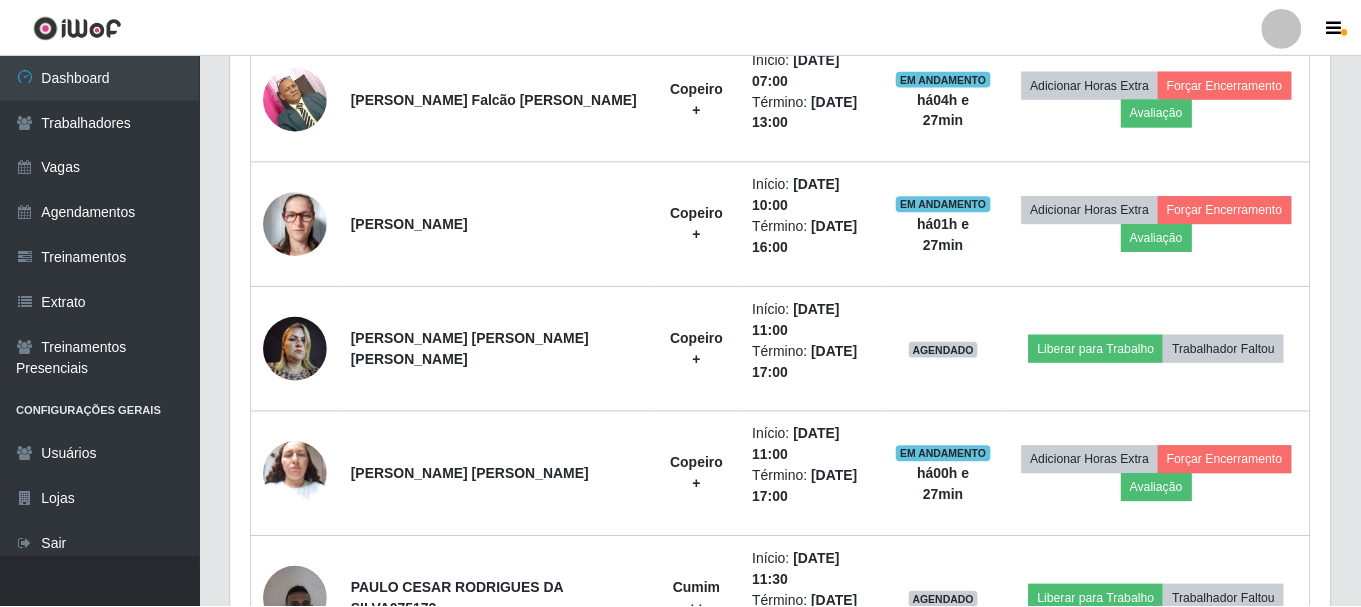 scroll, scrollTop: 999585, scrollLeft: 998901, axis: both 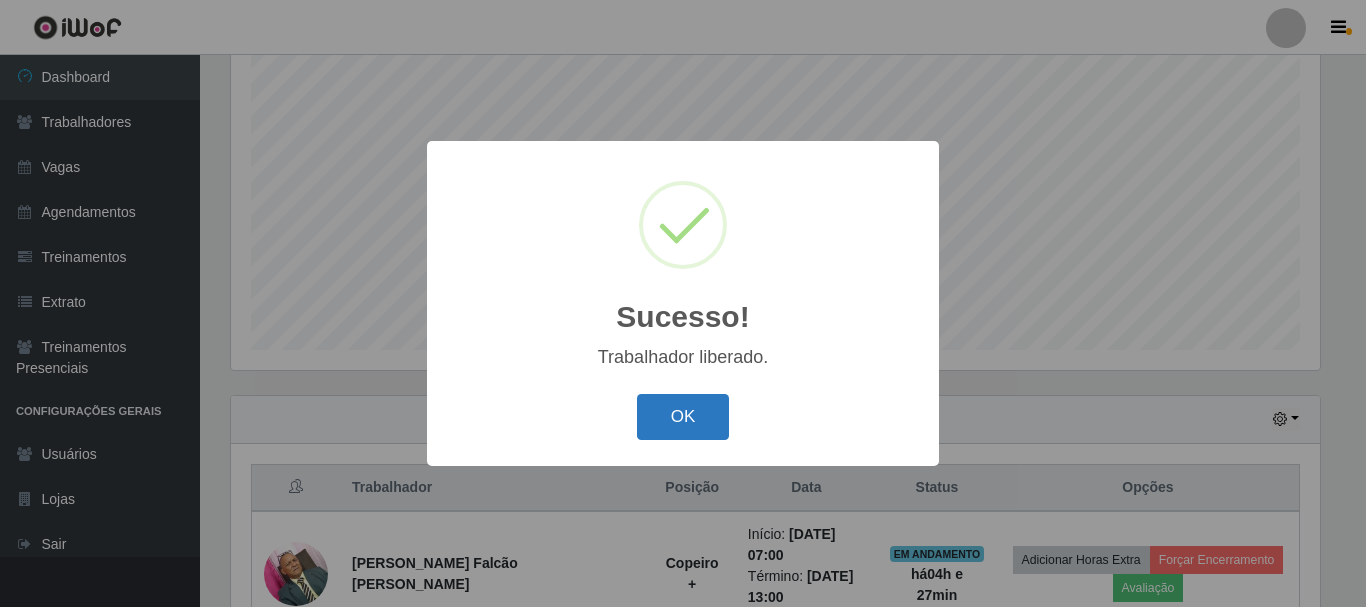 click on "OK" at bounding box center (683, 417) 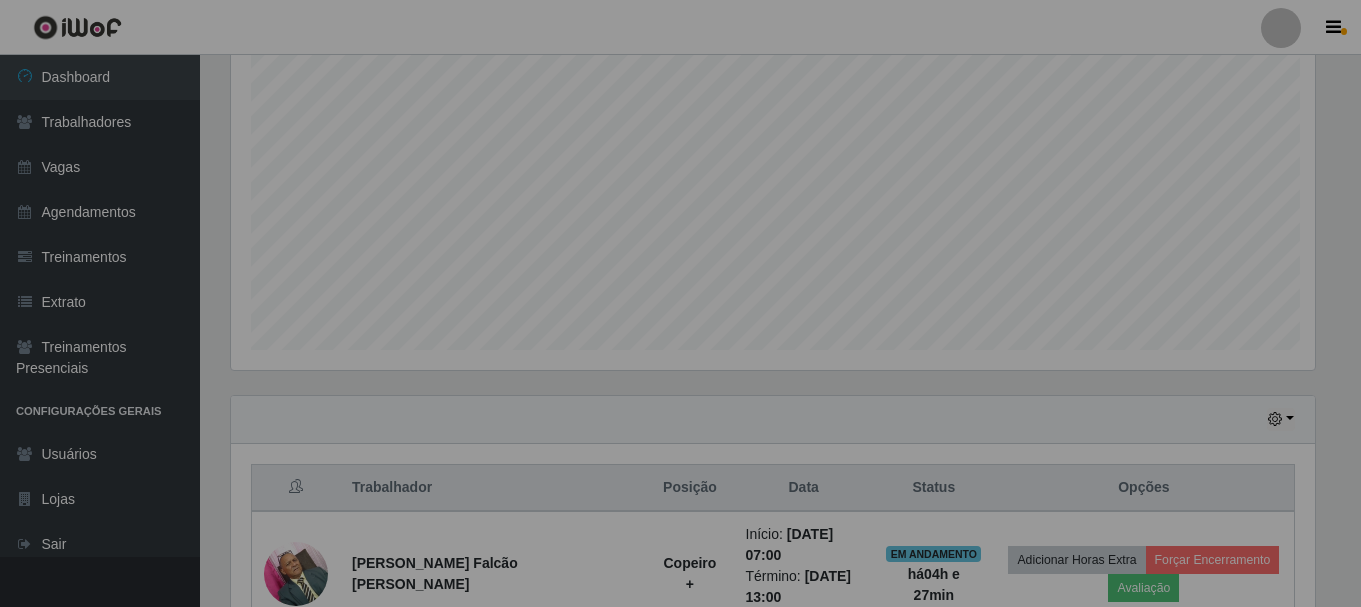 scroll, scrollTop: 999585, scrollLeft: 998901, axis: both 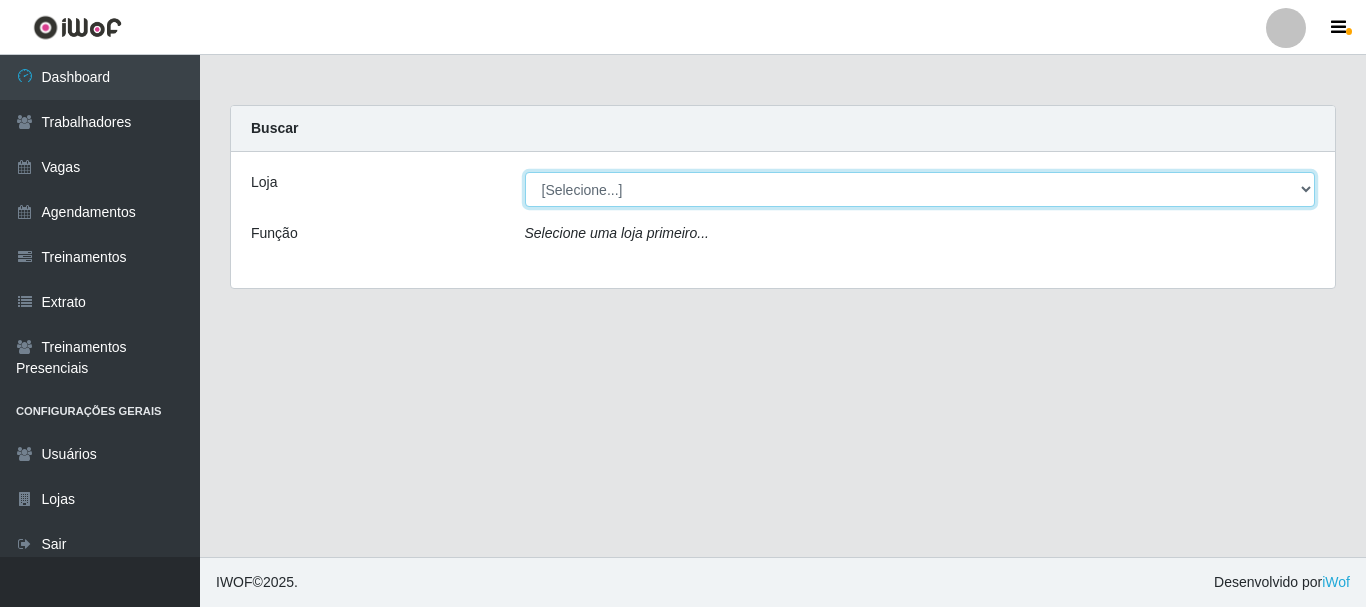 click on "[Selecione...] Necão Restaurante" at bounding box center [920, 189] 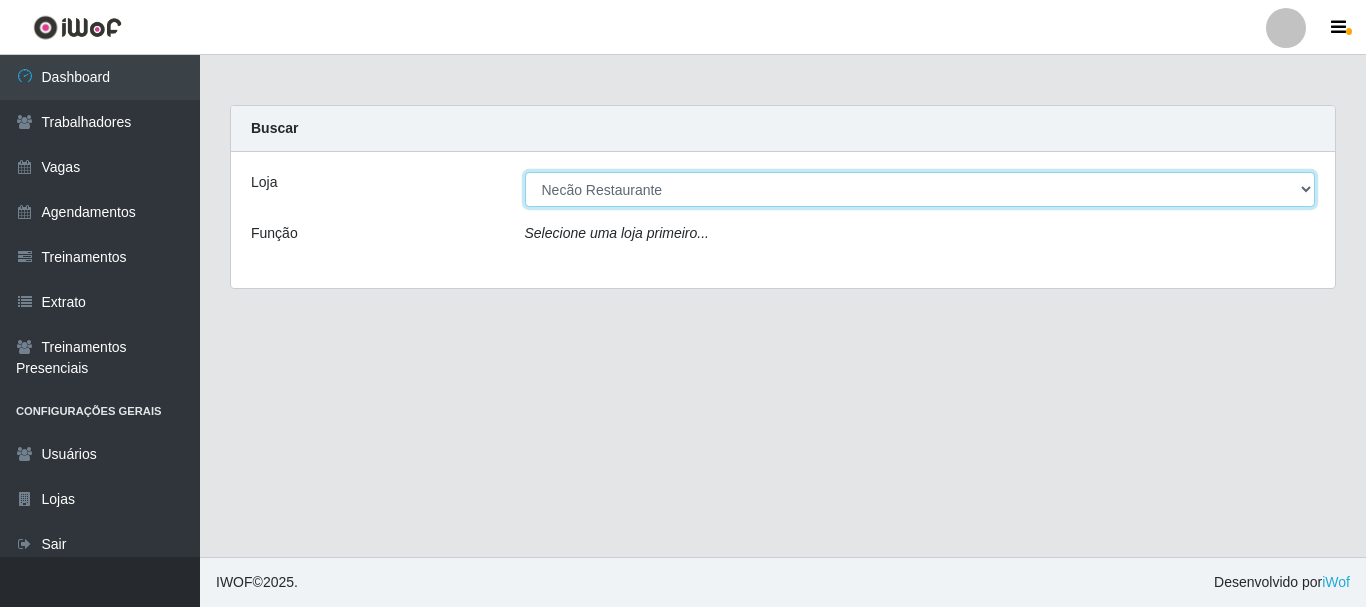 click on "[Selecione...] Necão Restaurante" at bounding box center [920, 189] 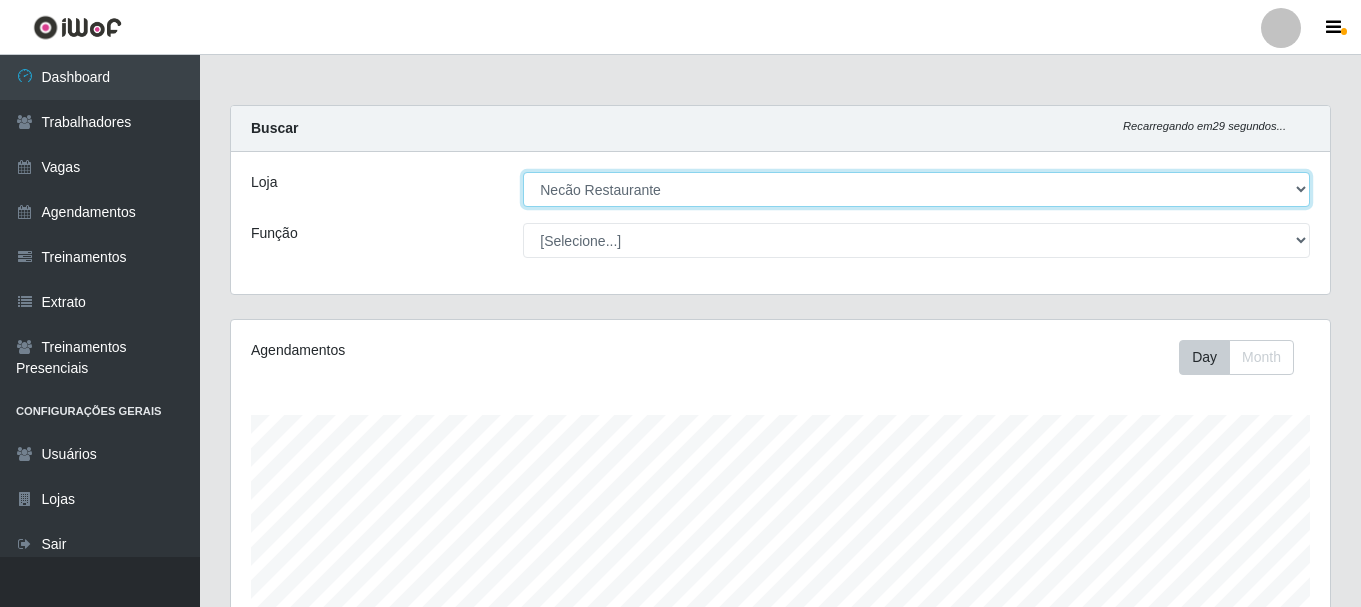 scroll, scrollTop: 999585, scrollLeft: 998901, axis: both 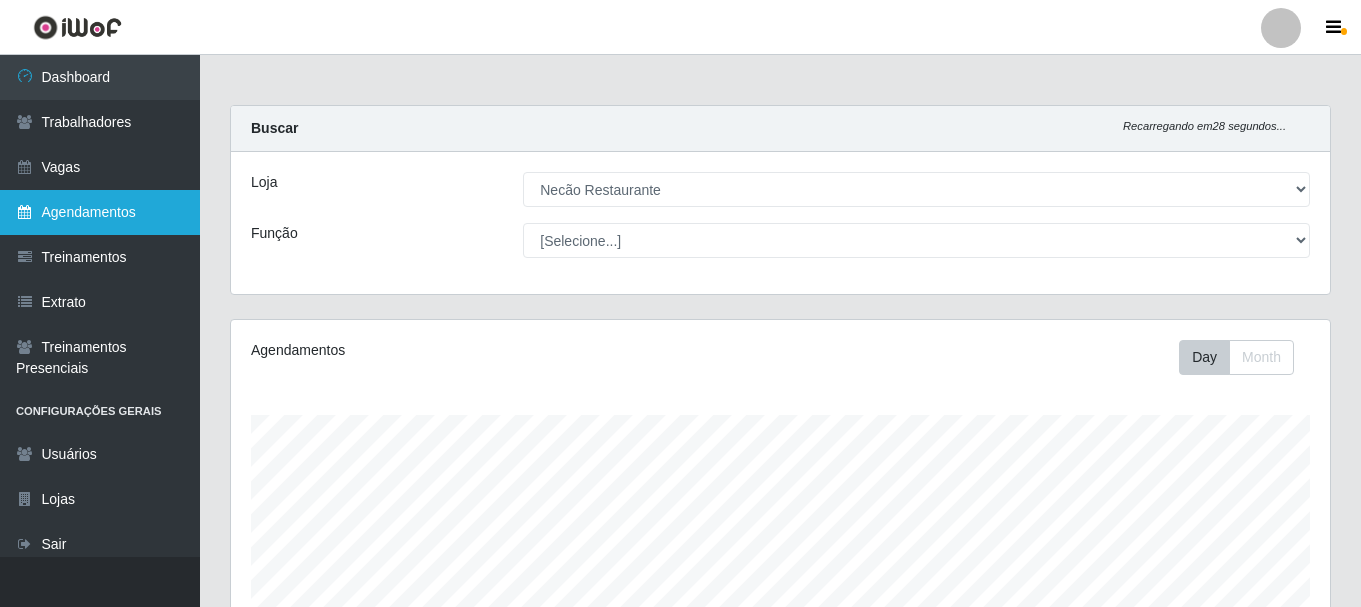 click on "Agendamentos" at bounding box center (100, 212) 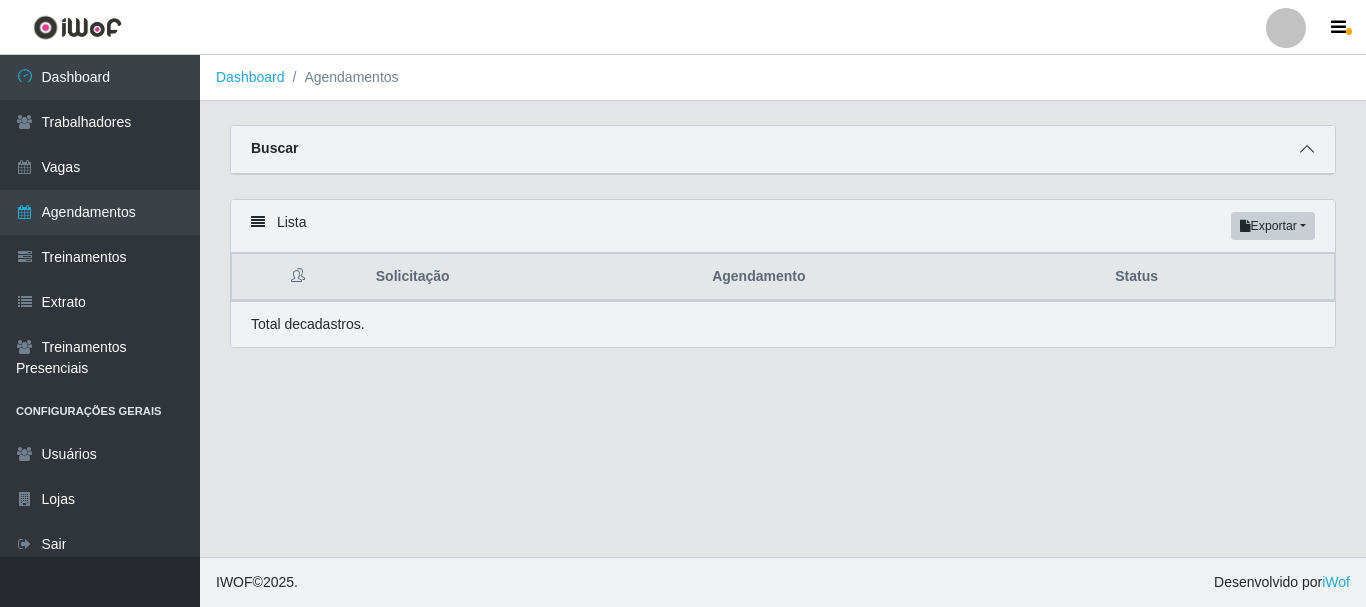 click at bounding box center (1307, 149) 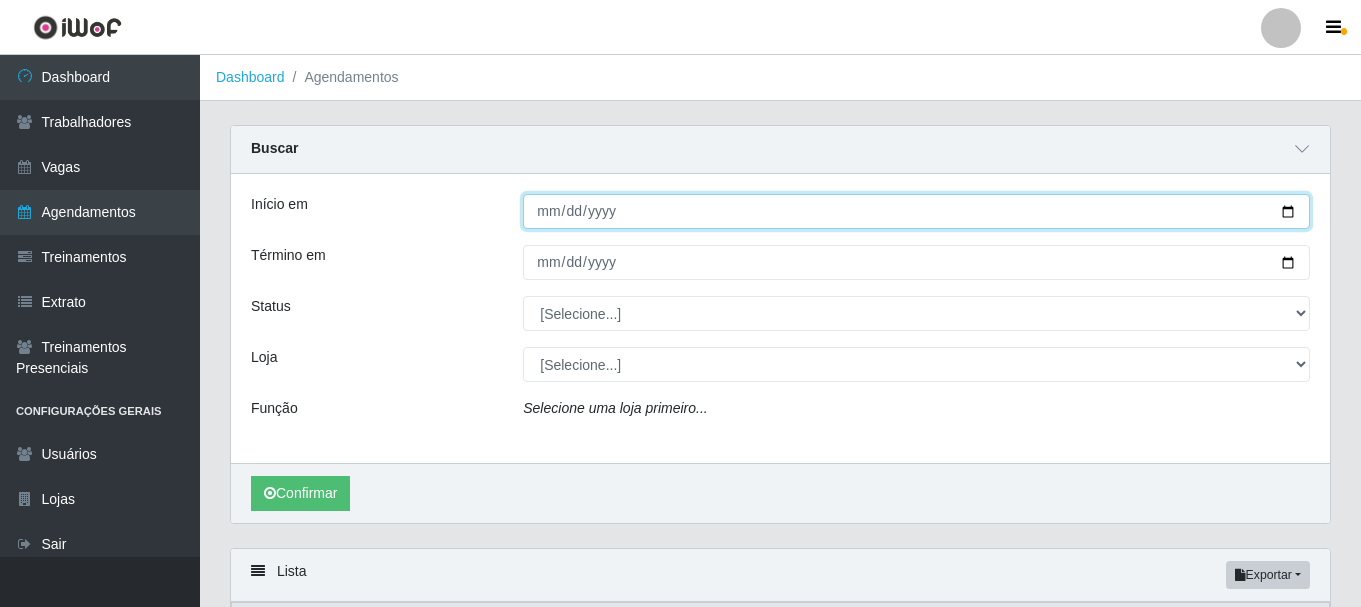click on "Início em" at bounding box center [916, 211] 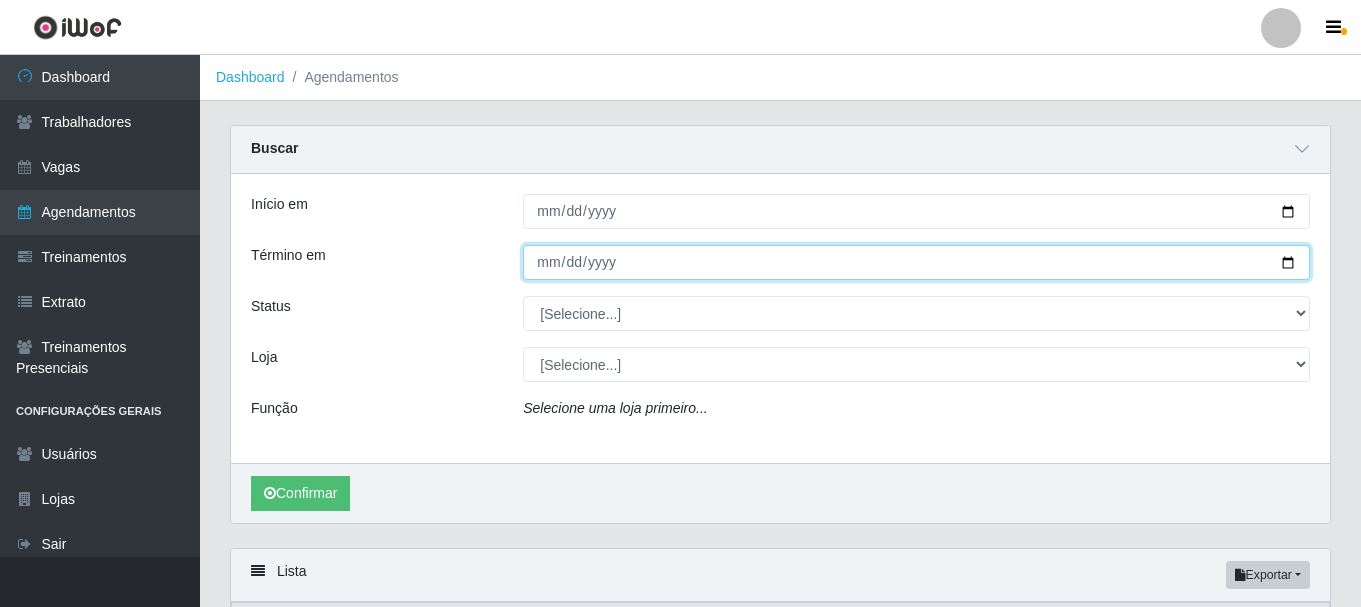 click on "Término em" at bounding box center [916, 262] 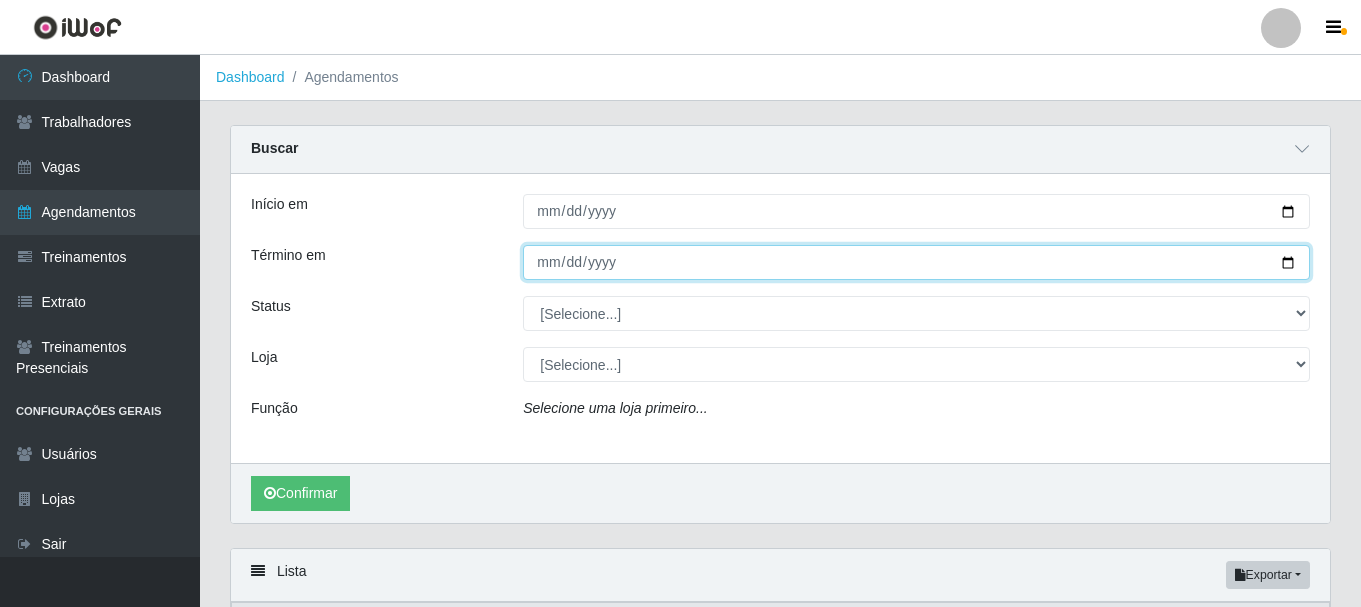 click on "Término em" at bounding box center (916, 262) 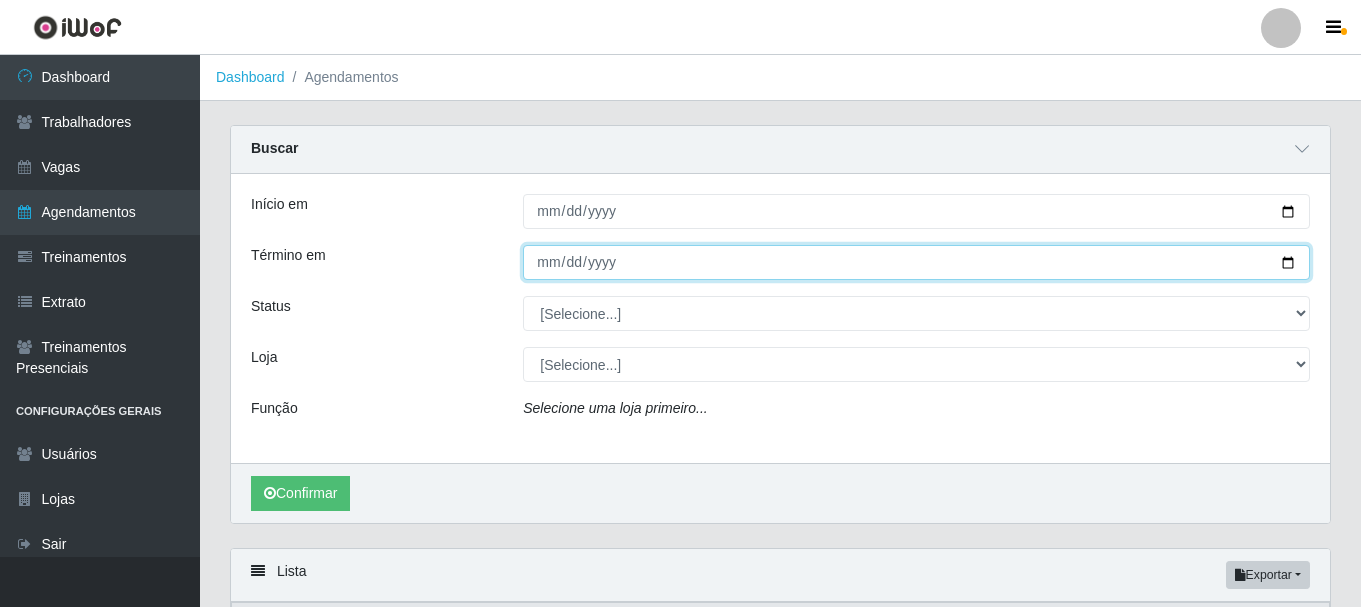 scroll, scrollTop: 100, scrollLeft: 0, axis: vertical 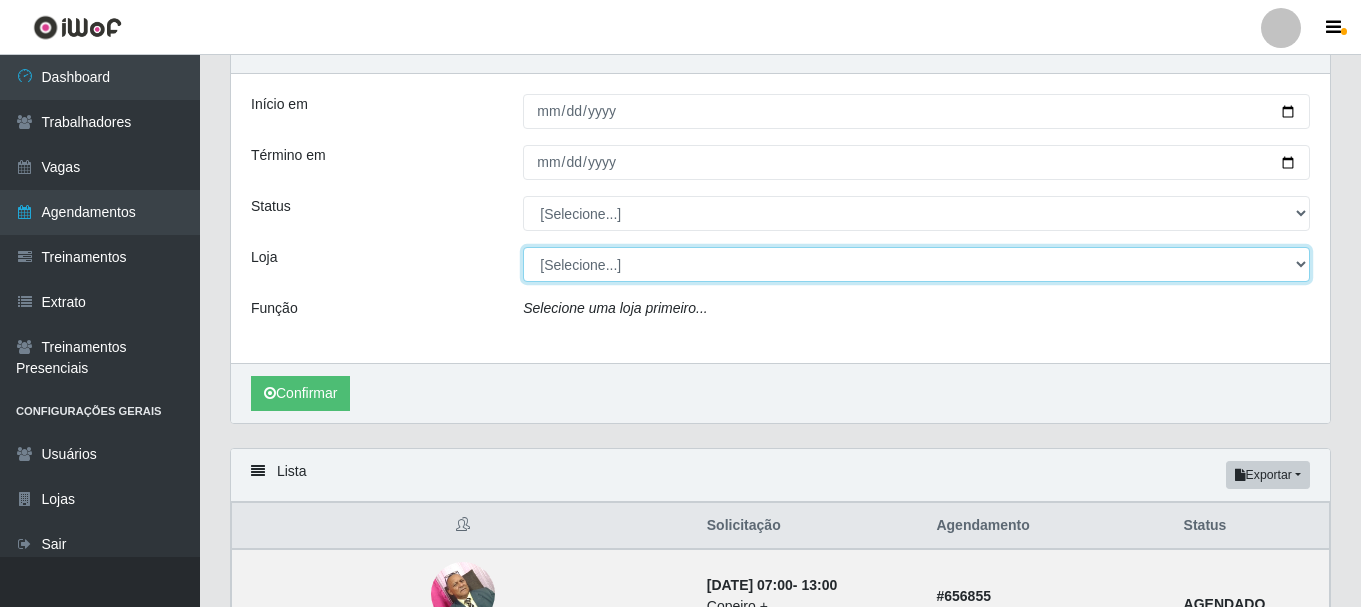 click on "[Selecione...] Necão Restaurante" at bounding box center (916, 264) 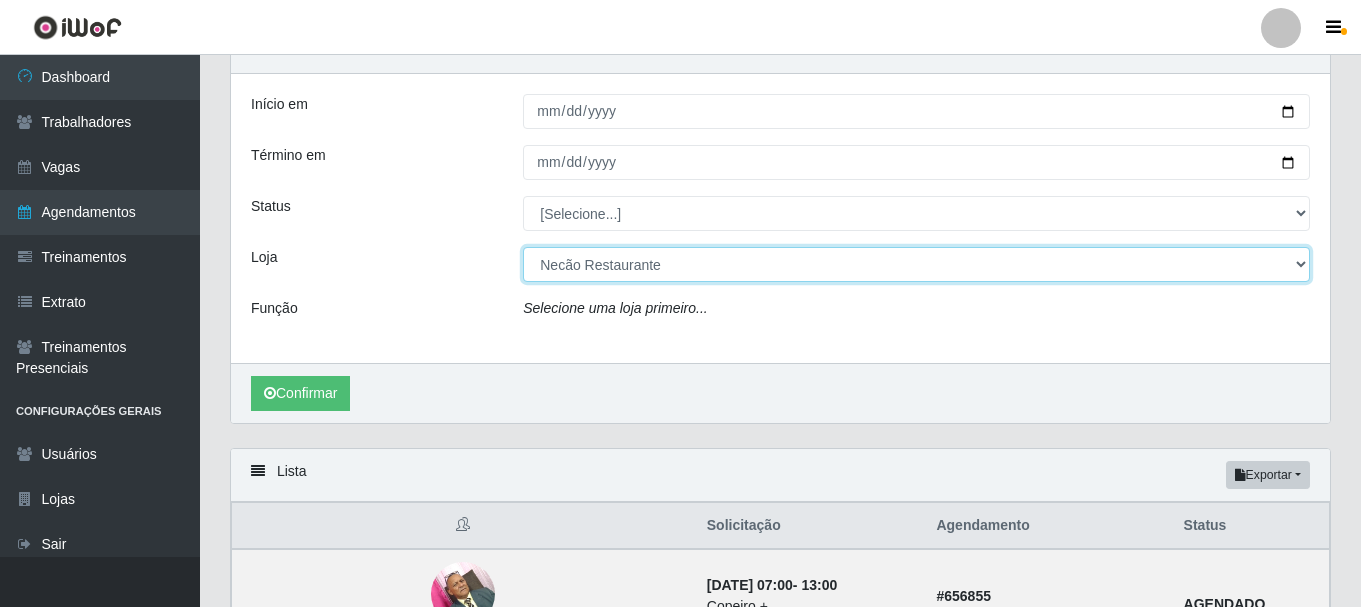 click on "[Selecione...] Necão Restaurante" at bounding box center [916, 264] 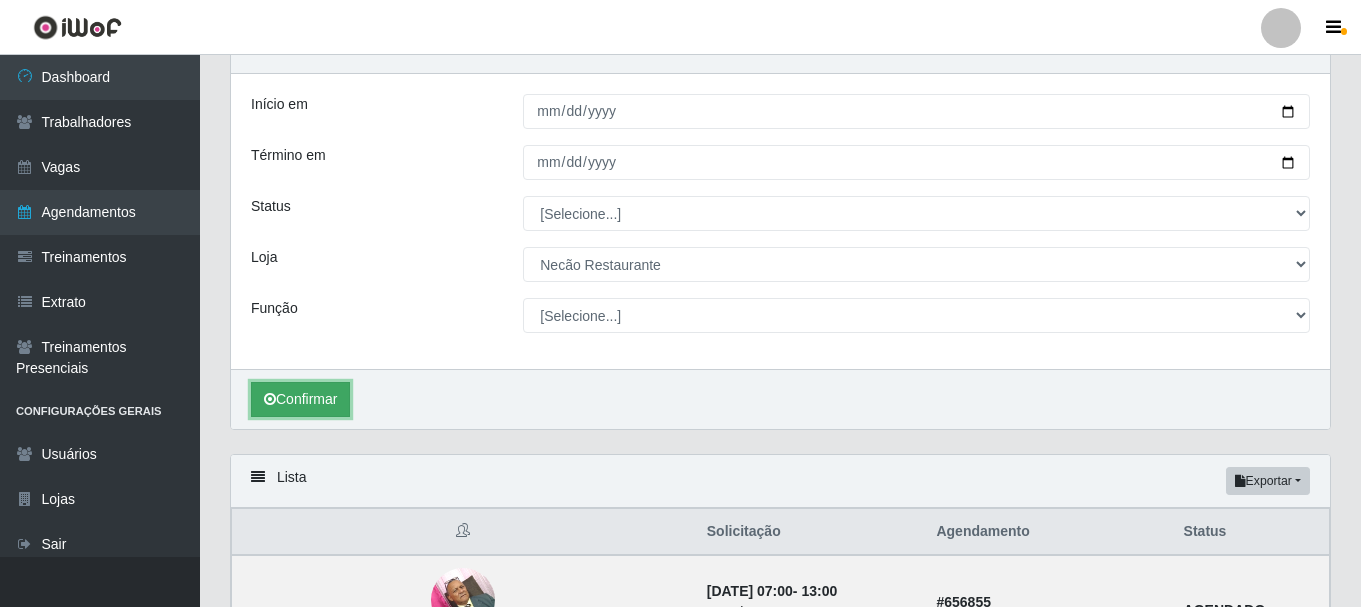 click on "Confirmar" at bounding box center [300, 399] 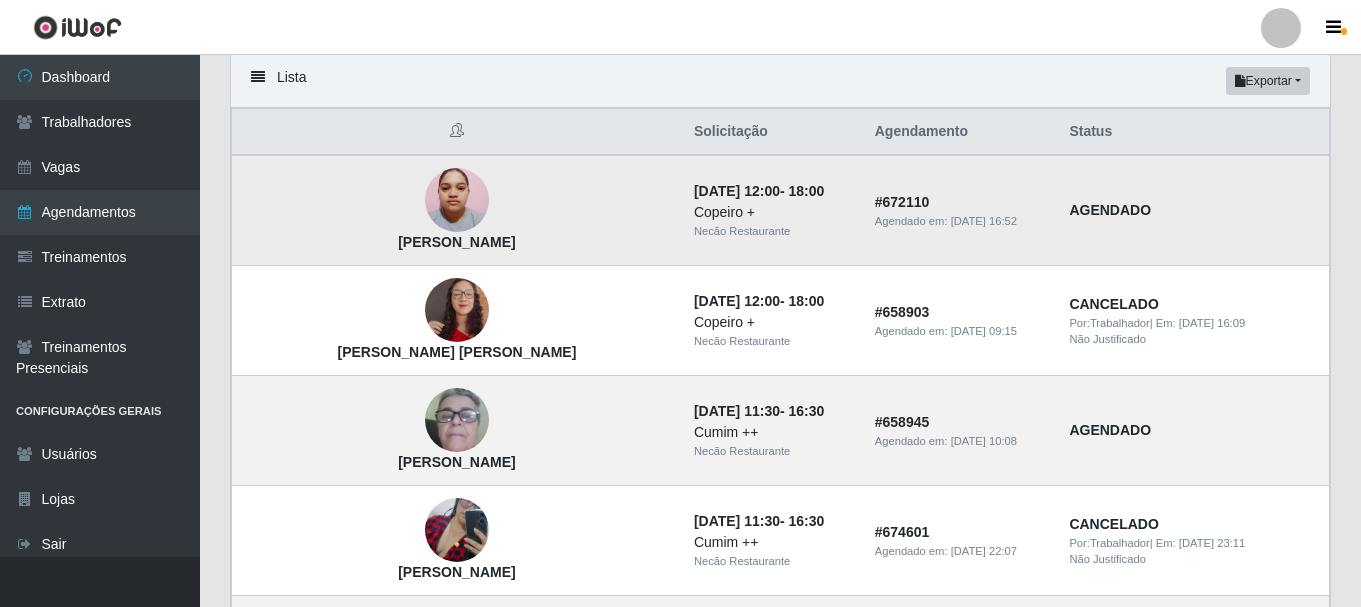 scroll, scrollTop: 600, scrollLeft: 0, axis: vertical 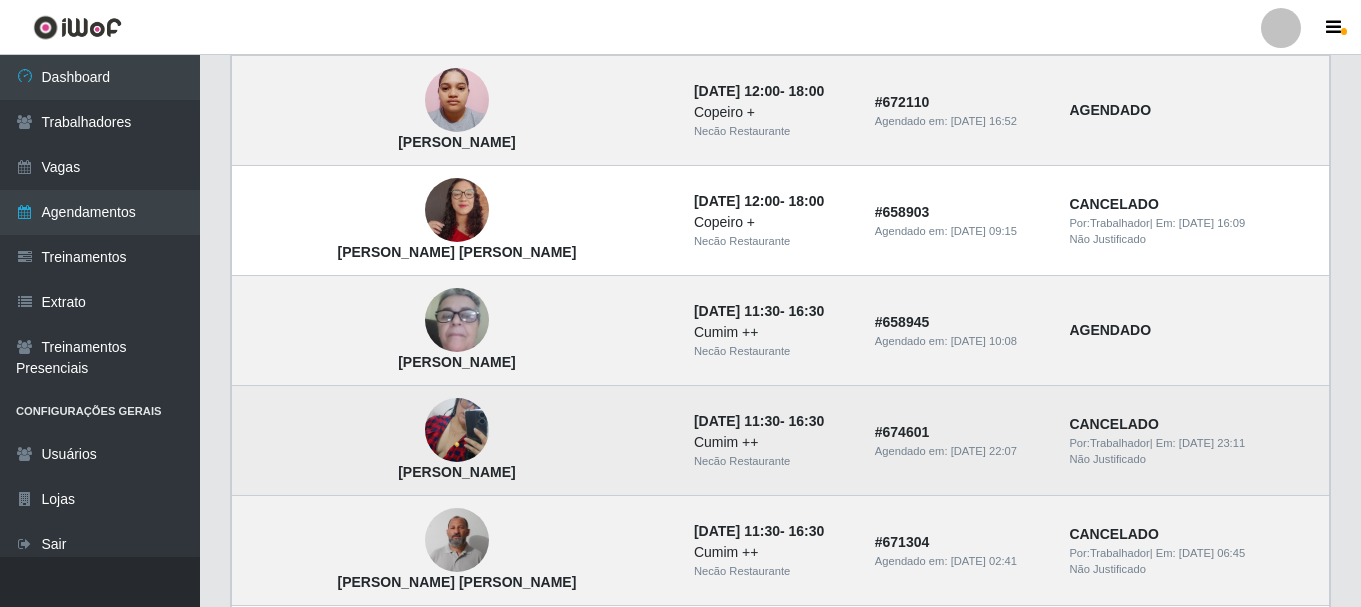 click at bounding box center [457, 430] 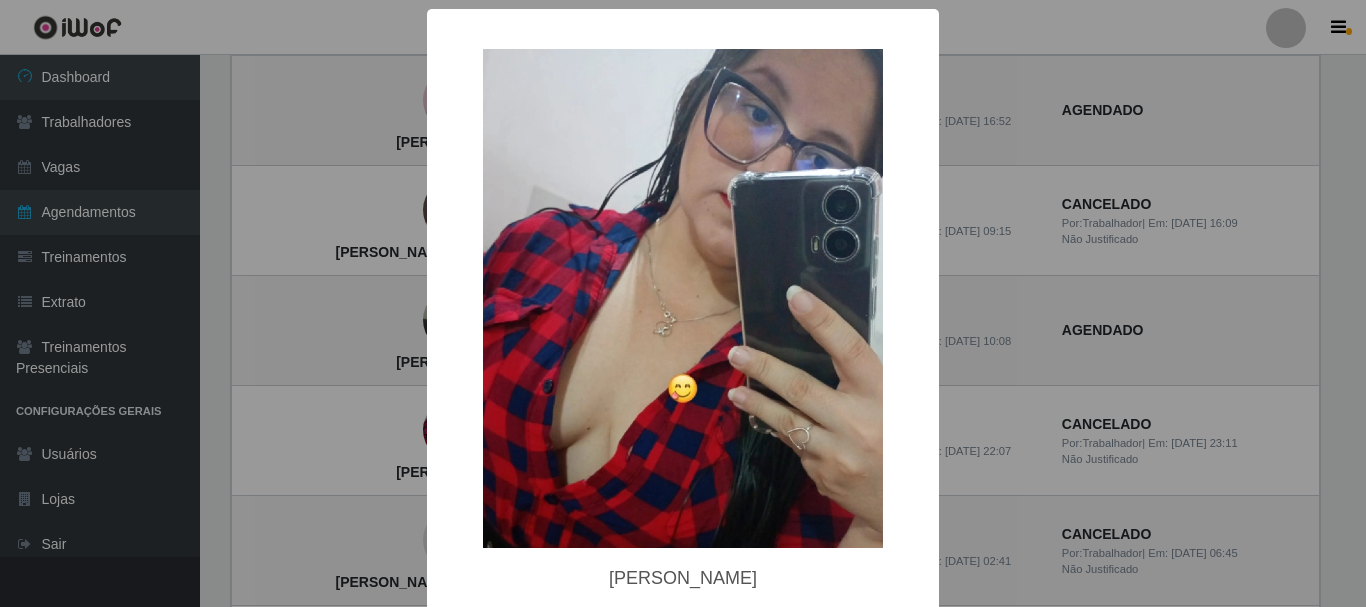 click on "× [PERSON_NAME] OK Cancel" at bounding box center [683, 303] 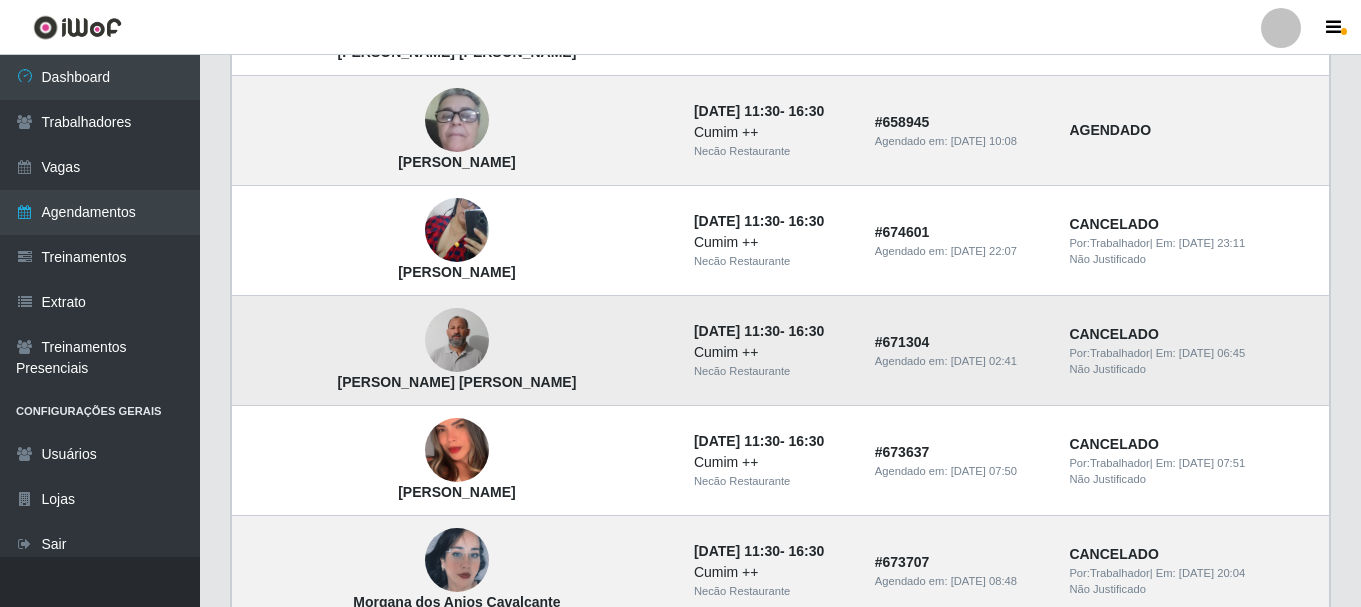 scroll, scrollTop: 900, scrollLeft: 0, axis: vertical 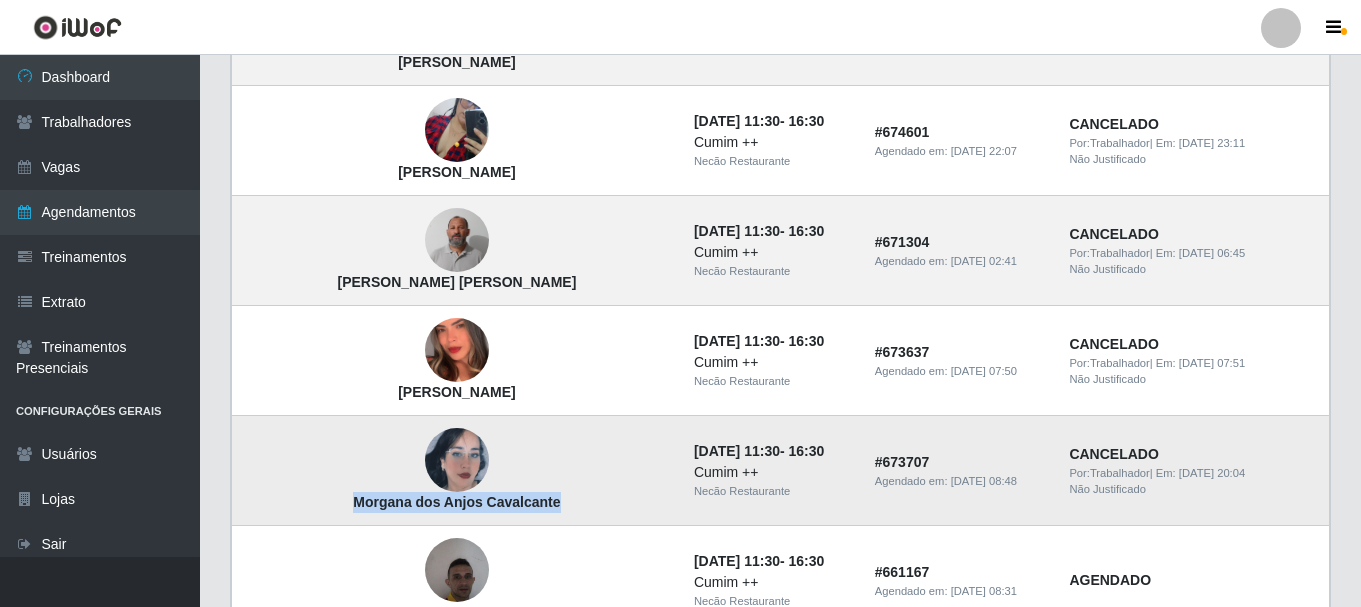 drag, startPoint x: 543, startPoint y: 502, endPoint x: 299, endPoint y: 523, distance: 244.90202 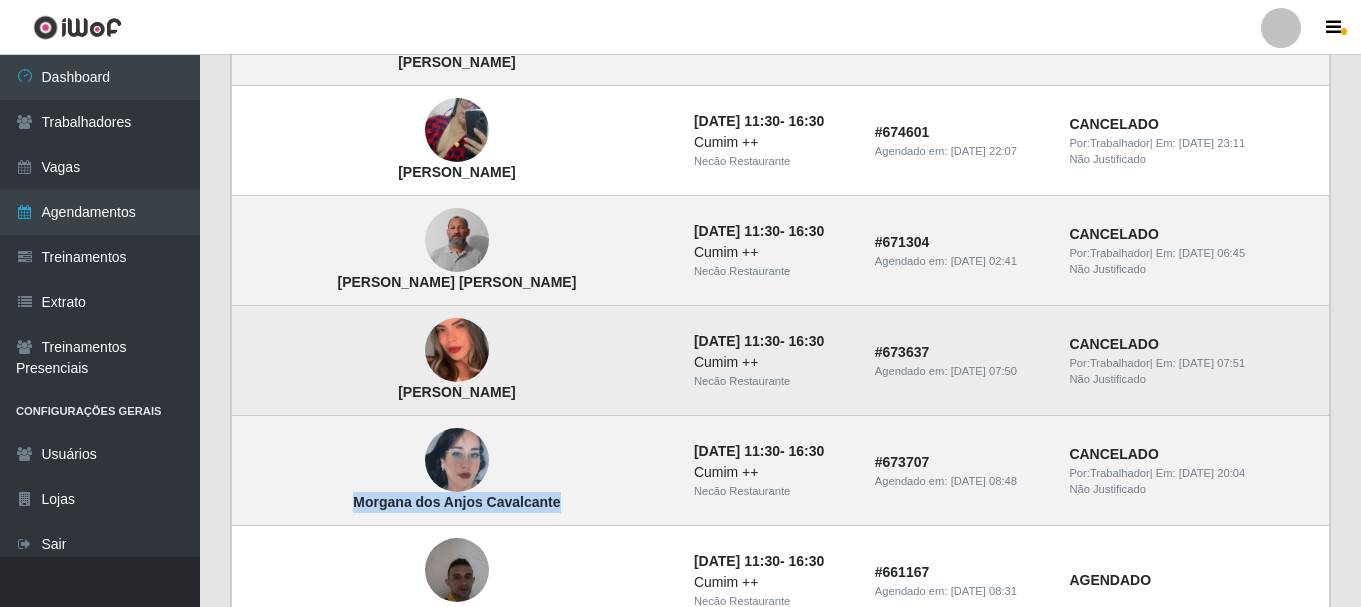 drag, startPoint x: 545, startPoint y: 391, endPoint x: 297, endPoint y: 402, distance: 248.24384 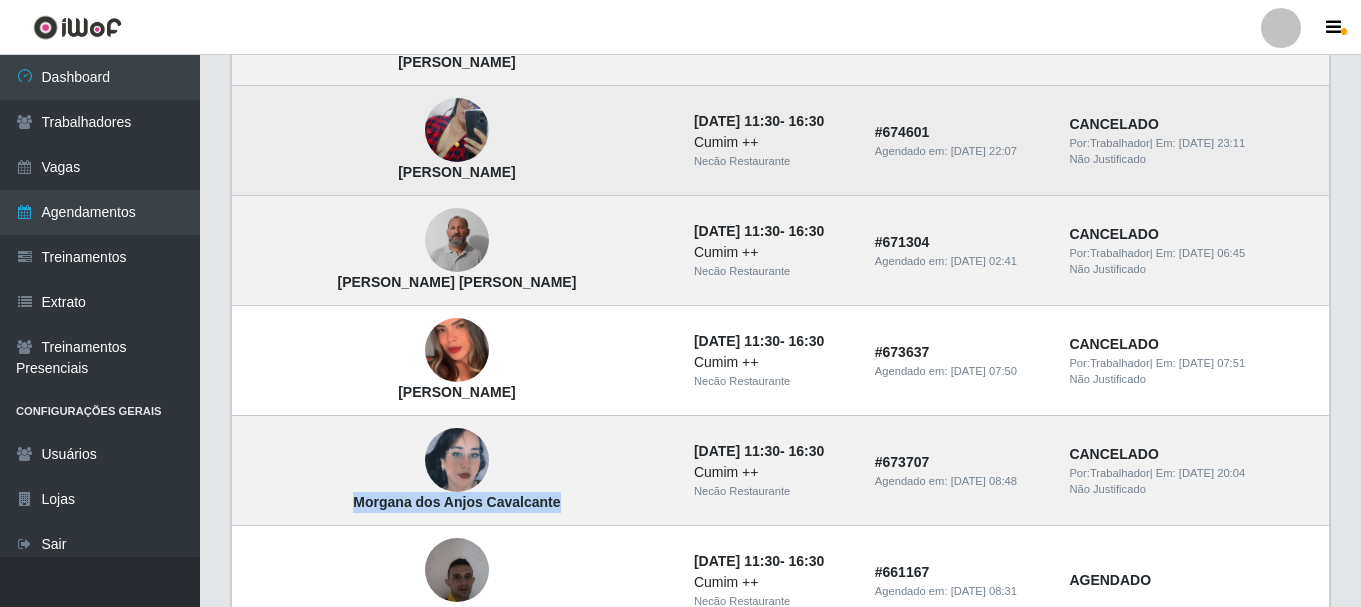 drag, startPoint x: 539, startPoint y: 164, endPoint x: 309, endPoint y: 179, distance: 230.48862 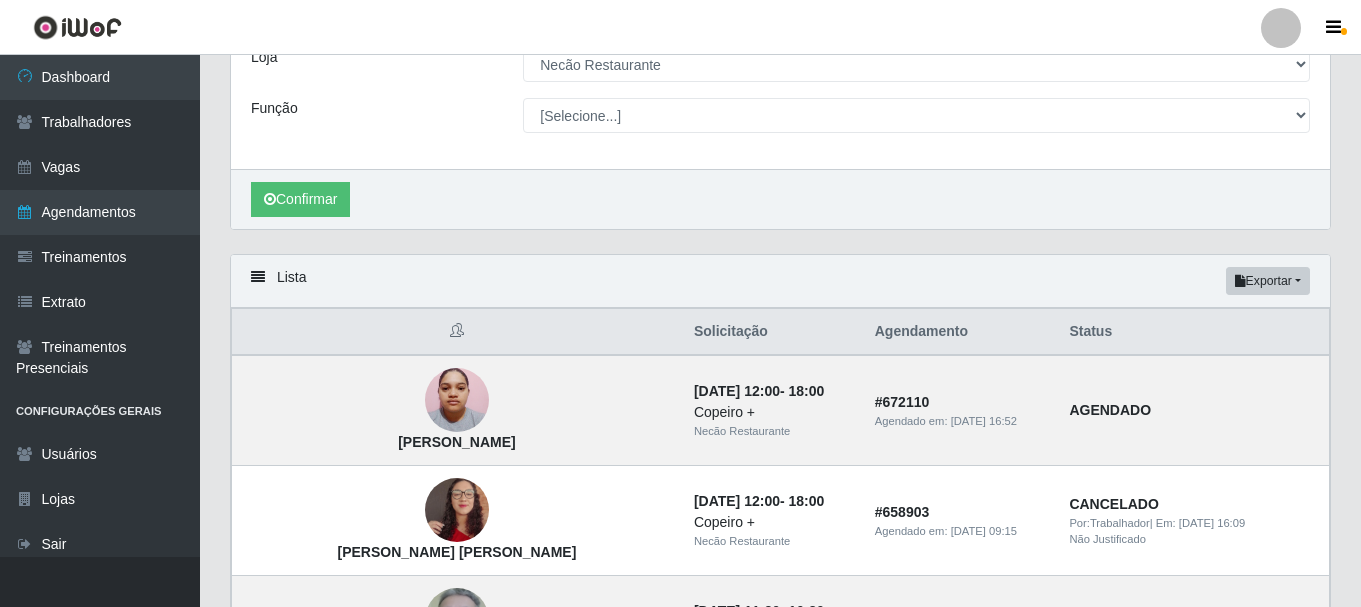scroll, scrollTop: 0, scrollLeft: 0, axis: both 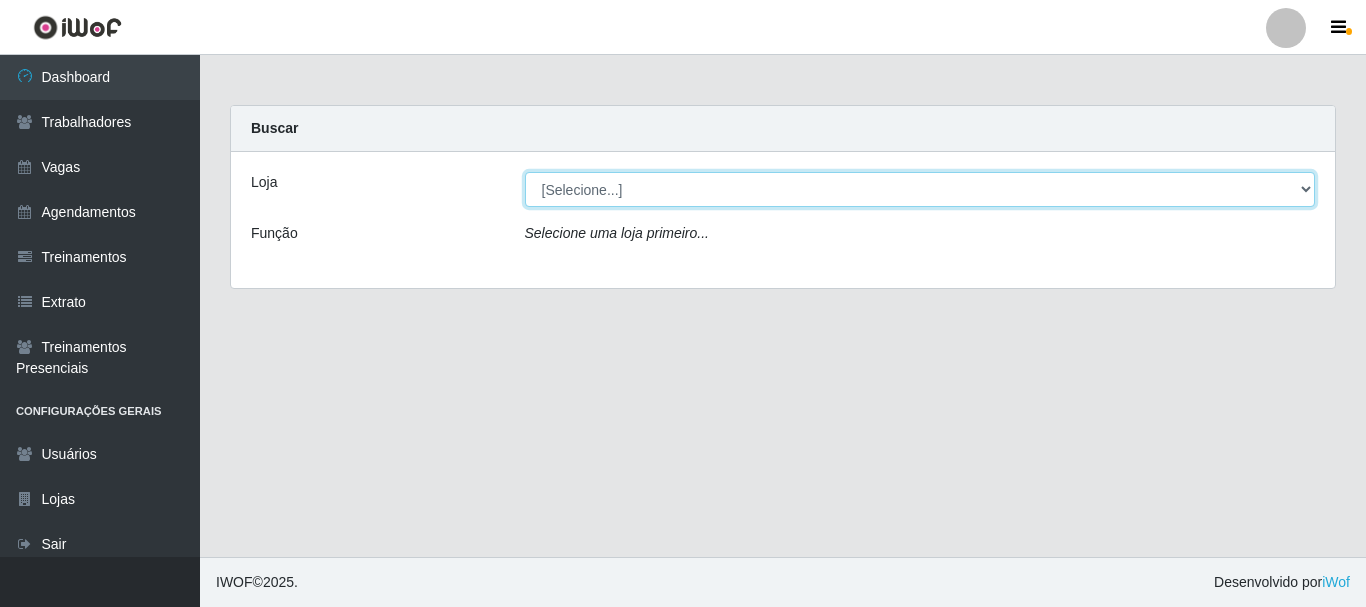 click on "[Selecione...] Necão Restaurante" at bounding box center (920, 189) 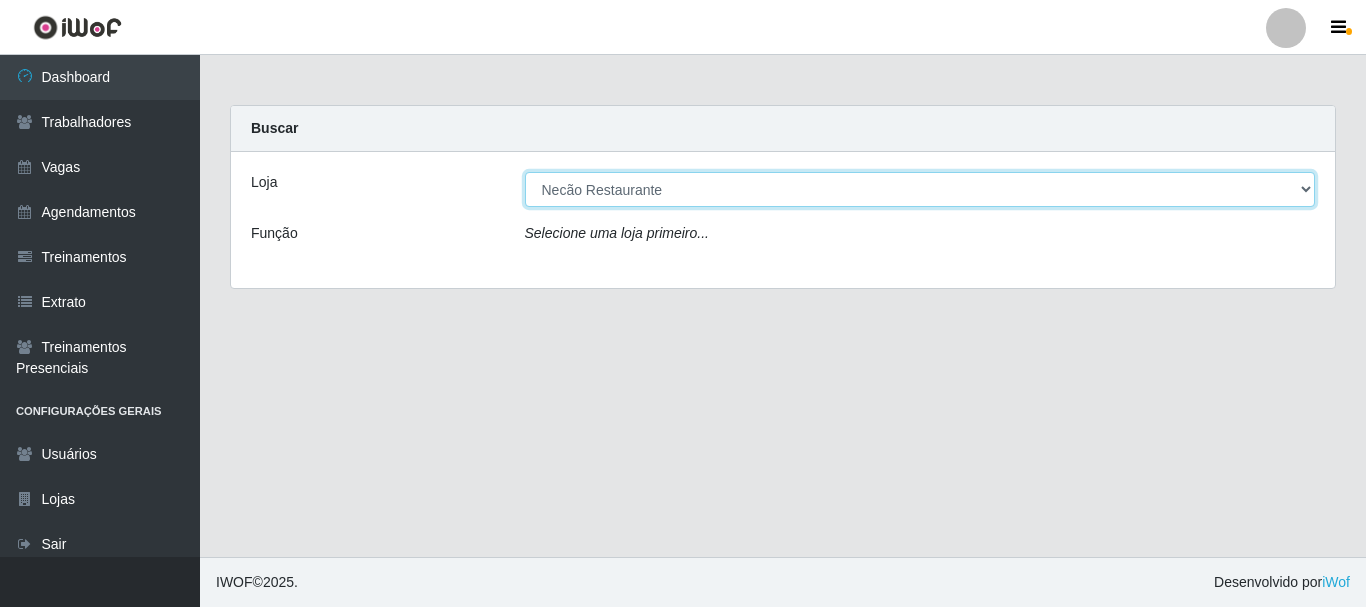 click on "[Selecione...] Necão Restaurante" at bounding box center [920, 189] 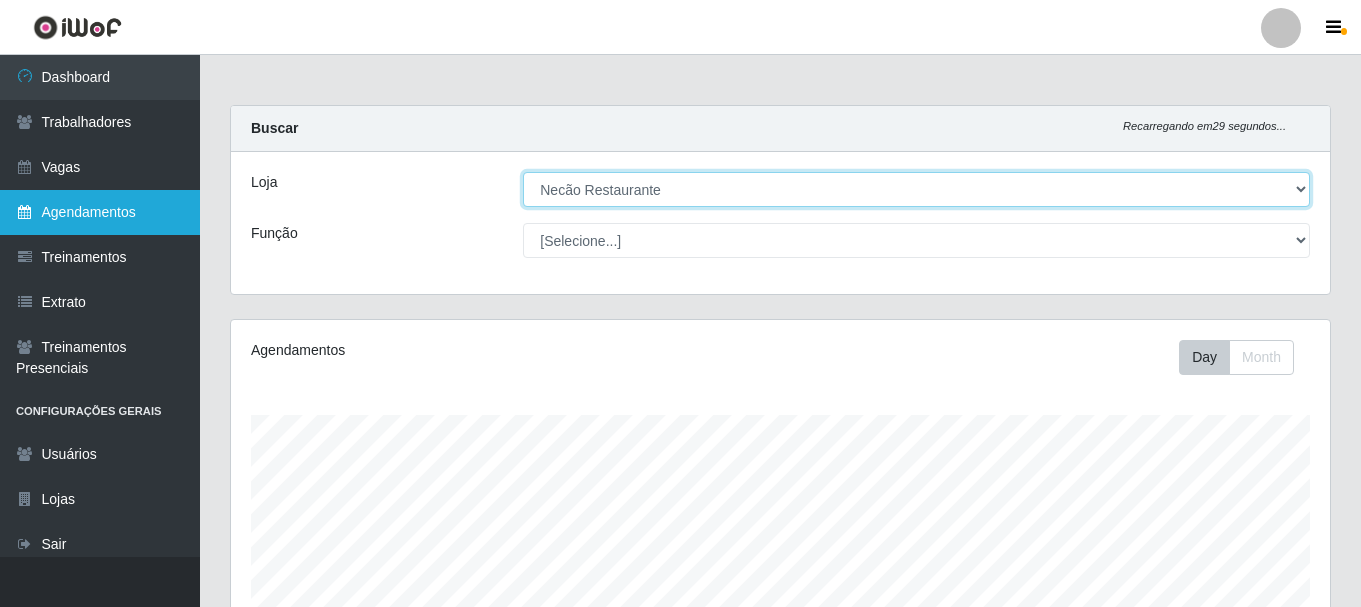 scroll, scrollTop: 999585, scrollLeft: 998901, axis: both 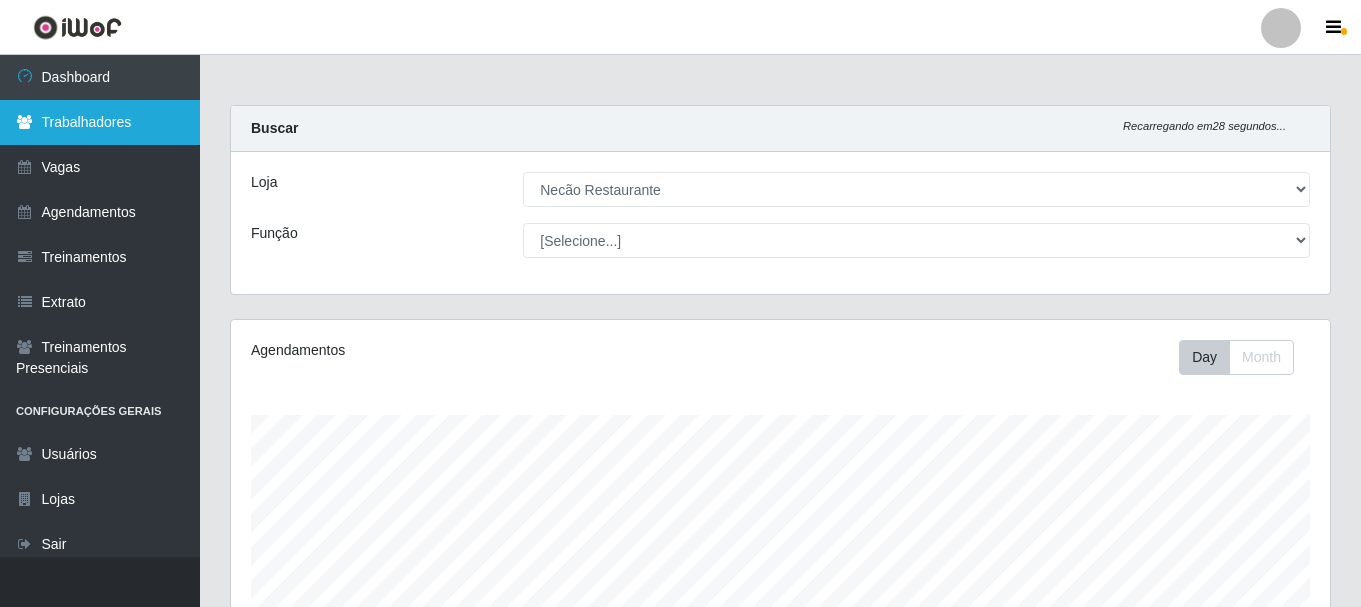 click on "Trabalhadores" at bounding box center [100, 122] 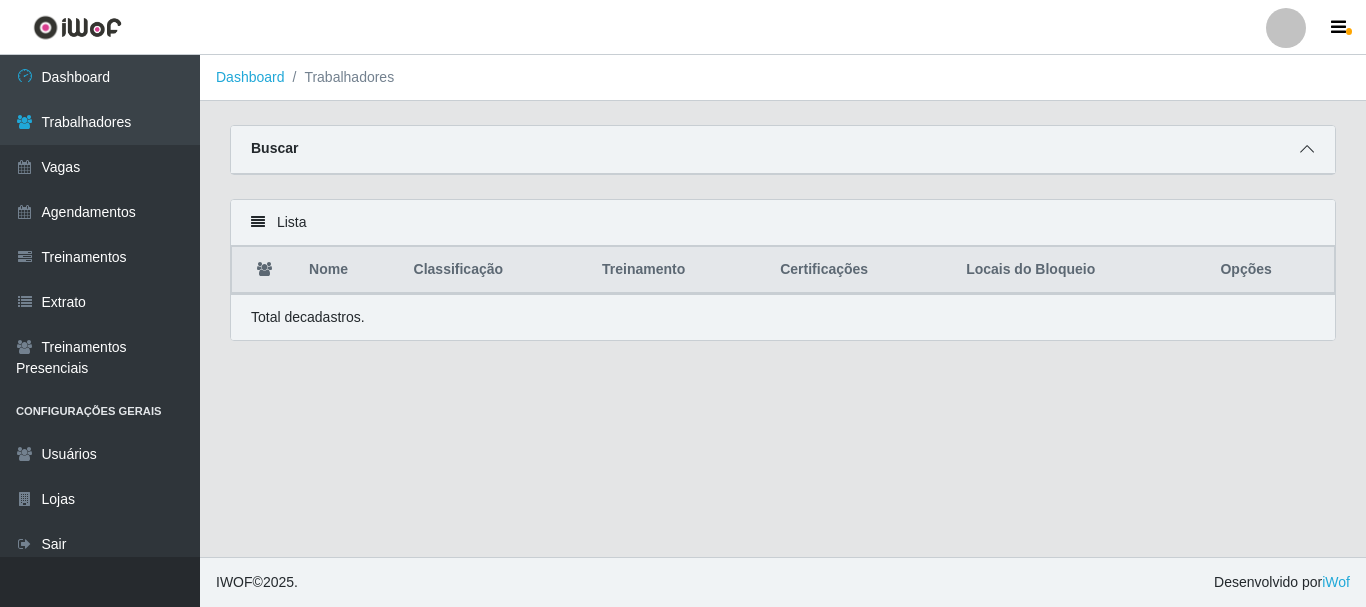 click at bounding box center (1307, 149) 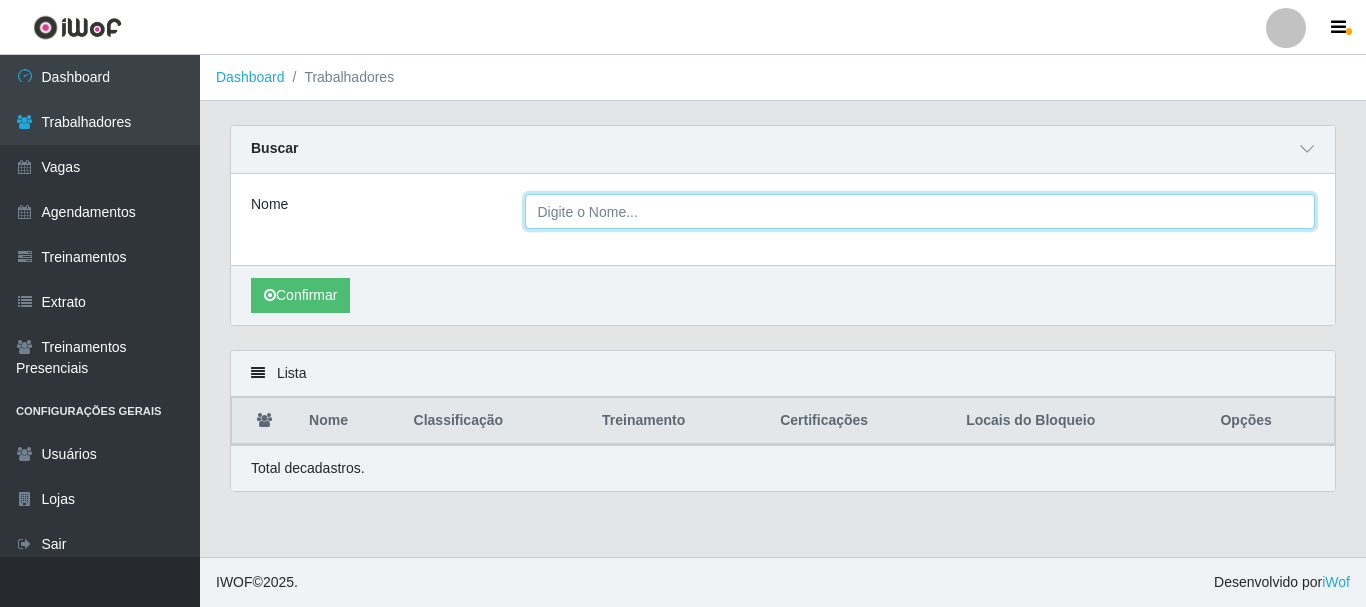 click on "Nome" at bounding box center (920, 211) 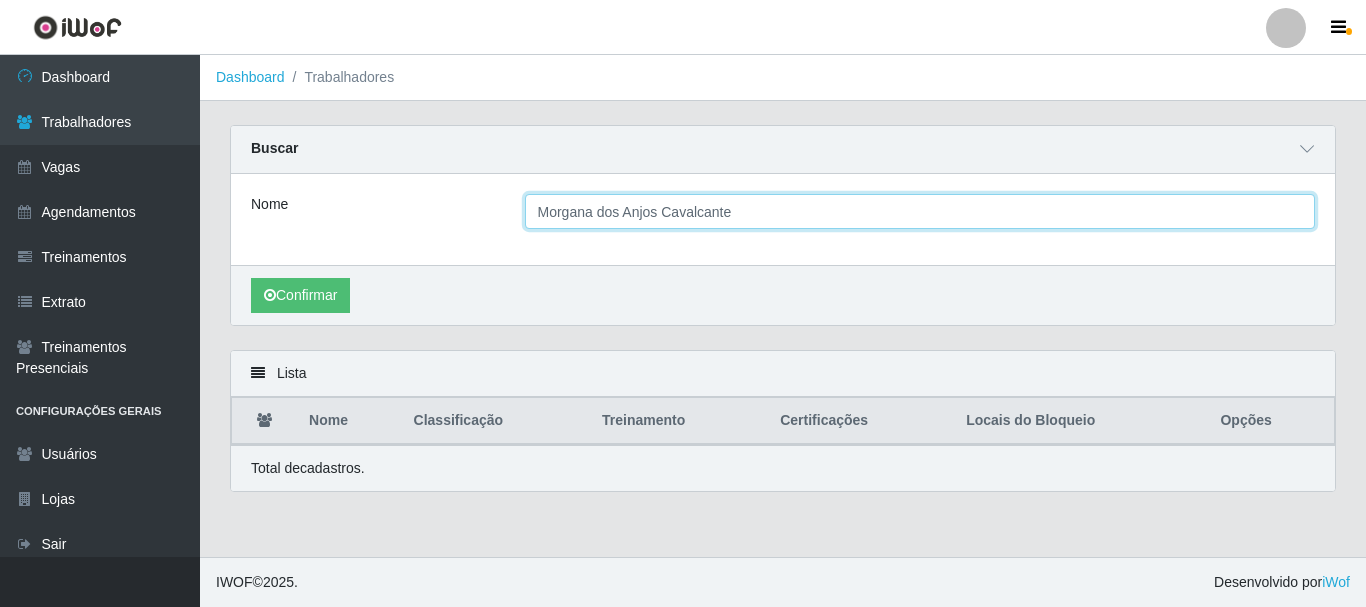 click on "Confirmar" at bounding box center (300, 295) 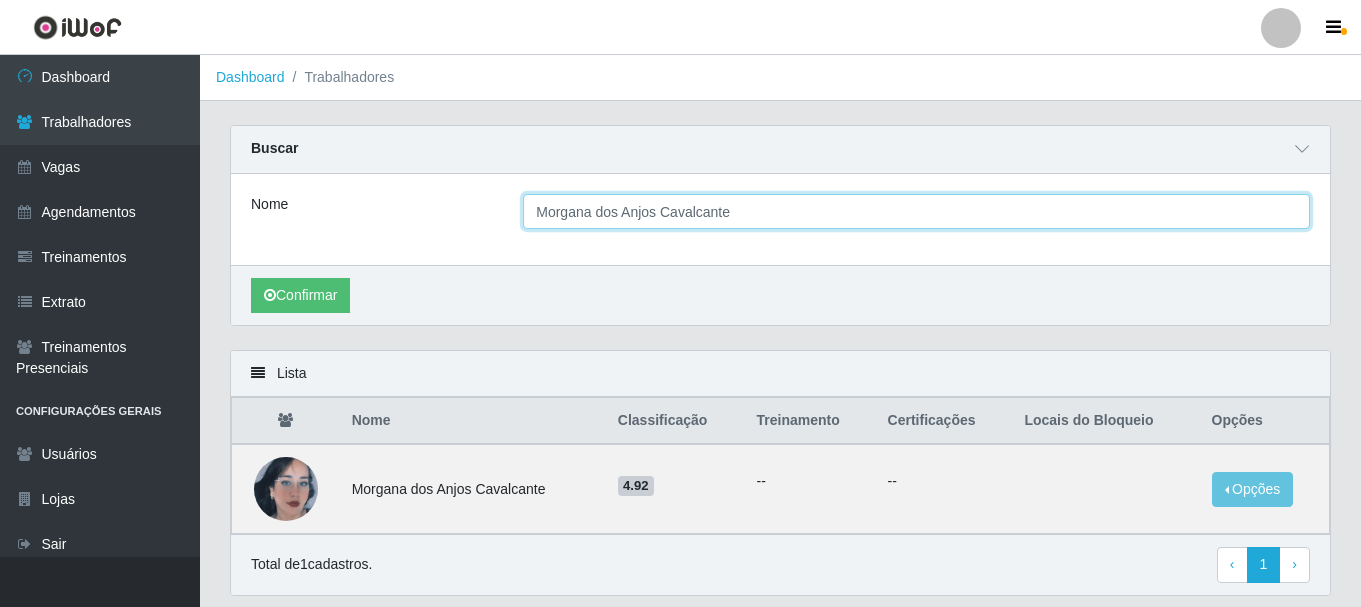 scroll, scrollTop: 64, scrollLeft: 0, axis: vertical 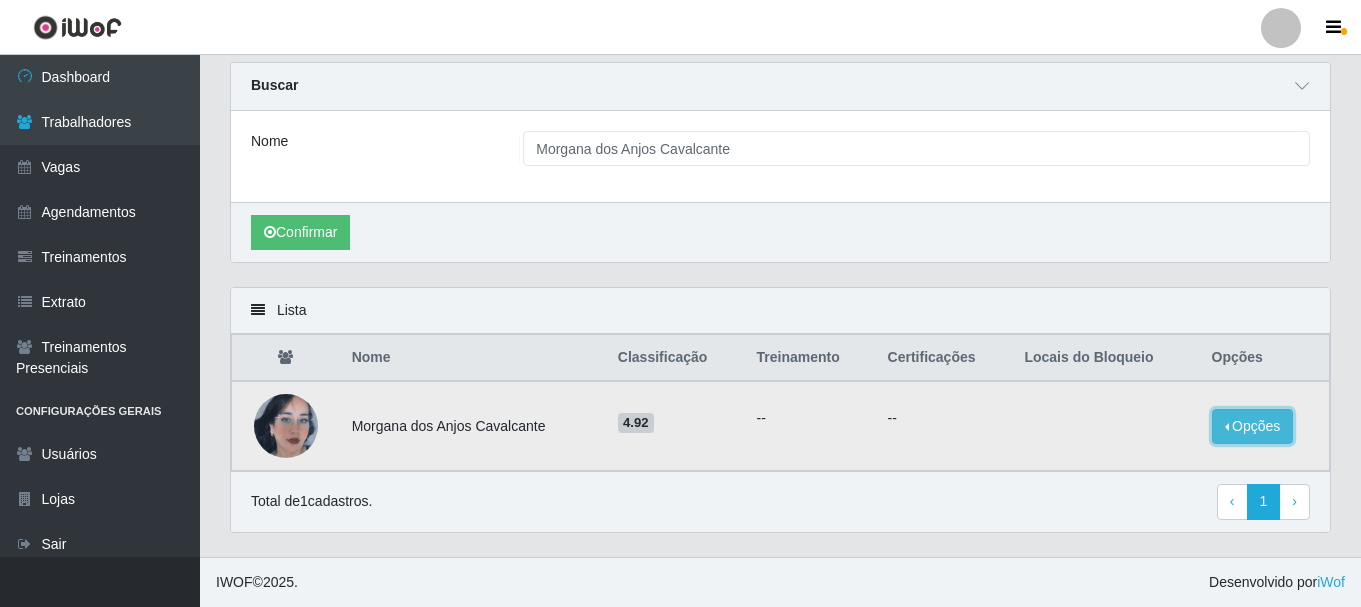 click on "Opções" at bounding box center [1253, 426] 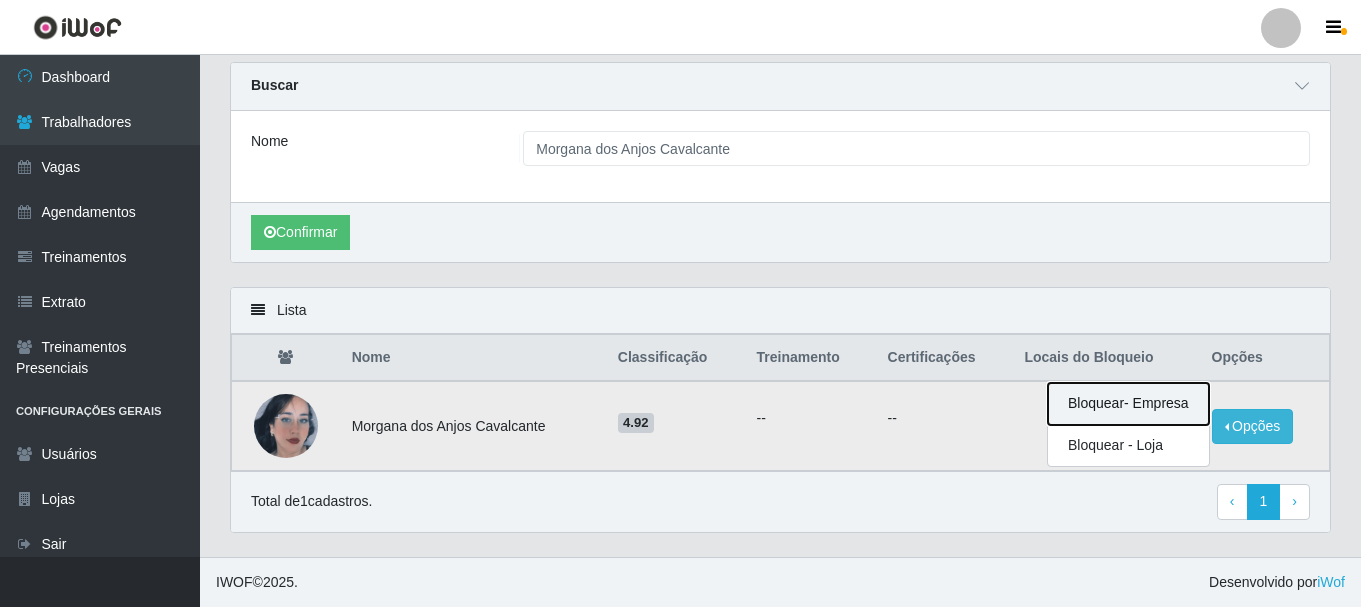 click on "Bloquear  - Empresa" at bounding box center [1128, 404] 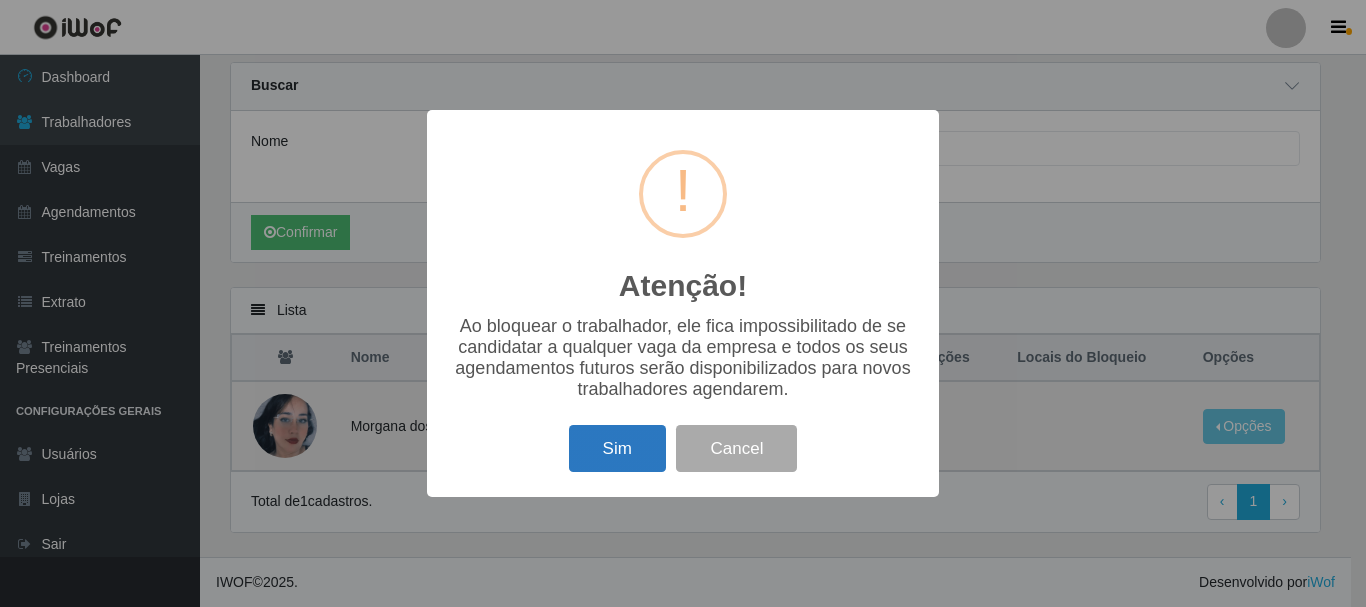 click on "Sim" at bounding box center (617, 448) 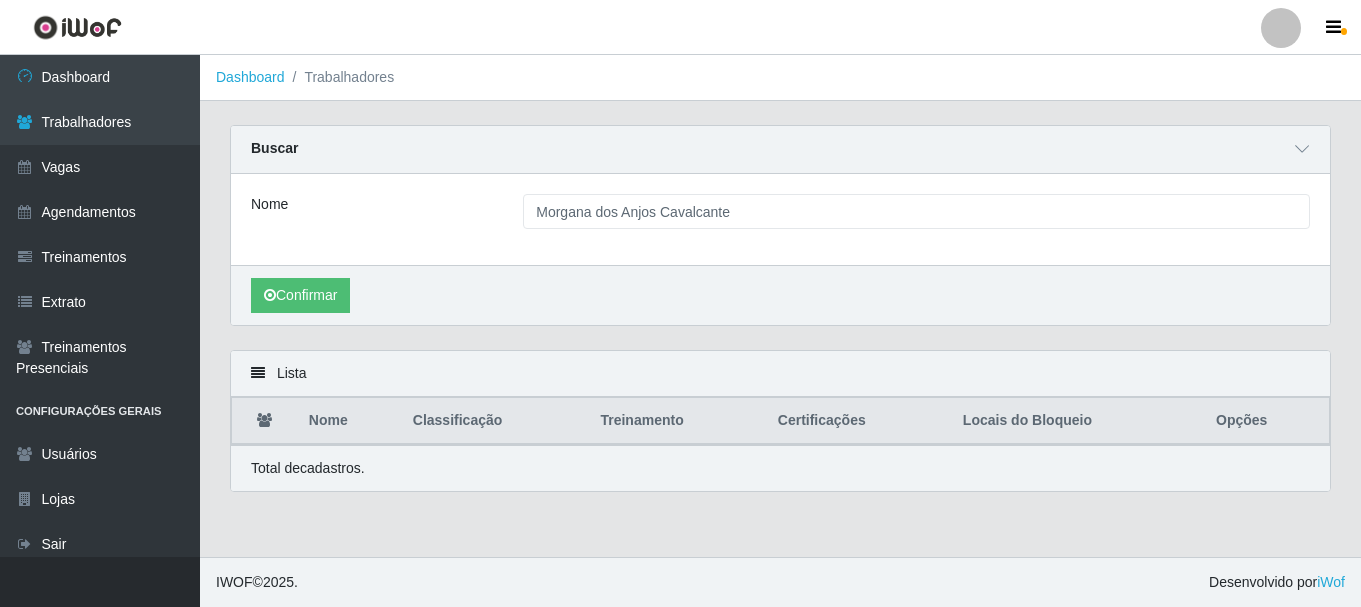 scroll, scrollTop: 0, scrollLeft: 0, axis: both 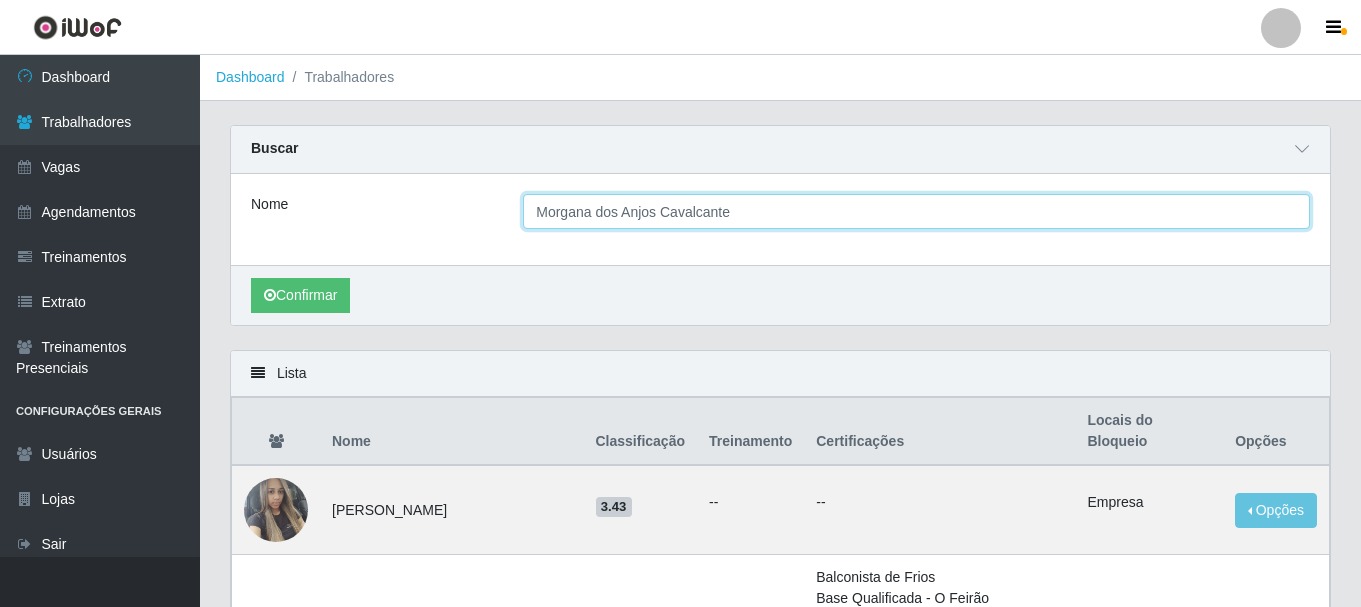 click on "Morgana dos Anjos Cavalcante" at bounding box center (916, 211) 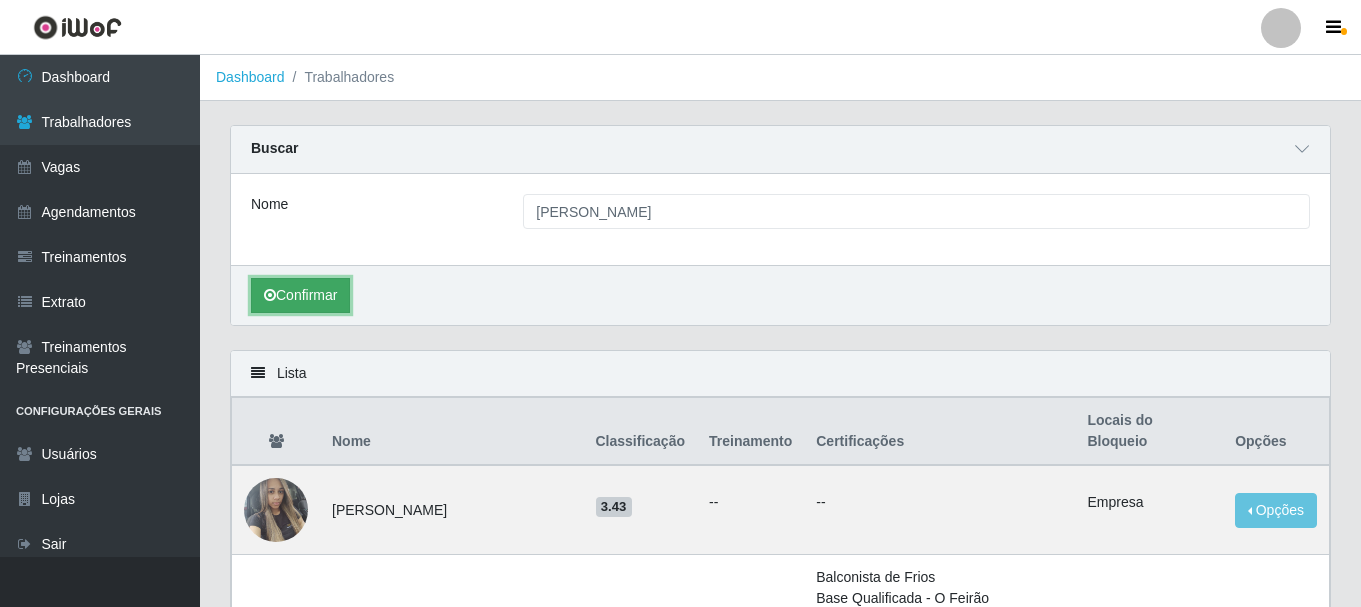 click on "Confirmar" at bounding box center [300, 295] 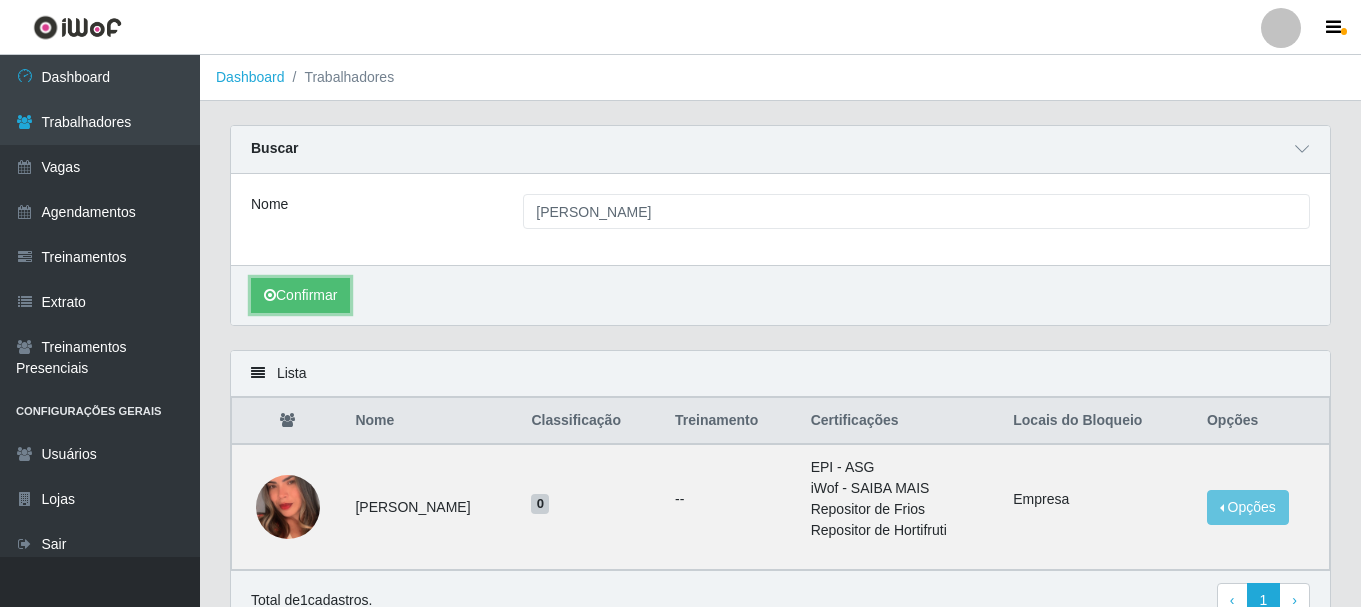 scroll, scrollTop: 100, scrollLeft: 0, axis: vertical 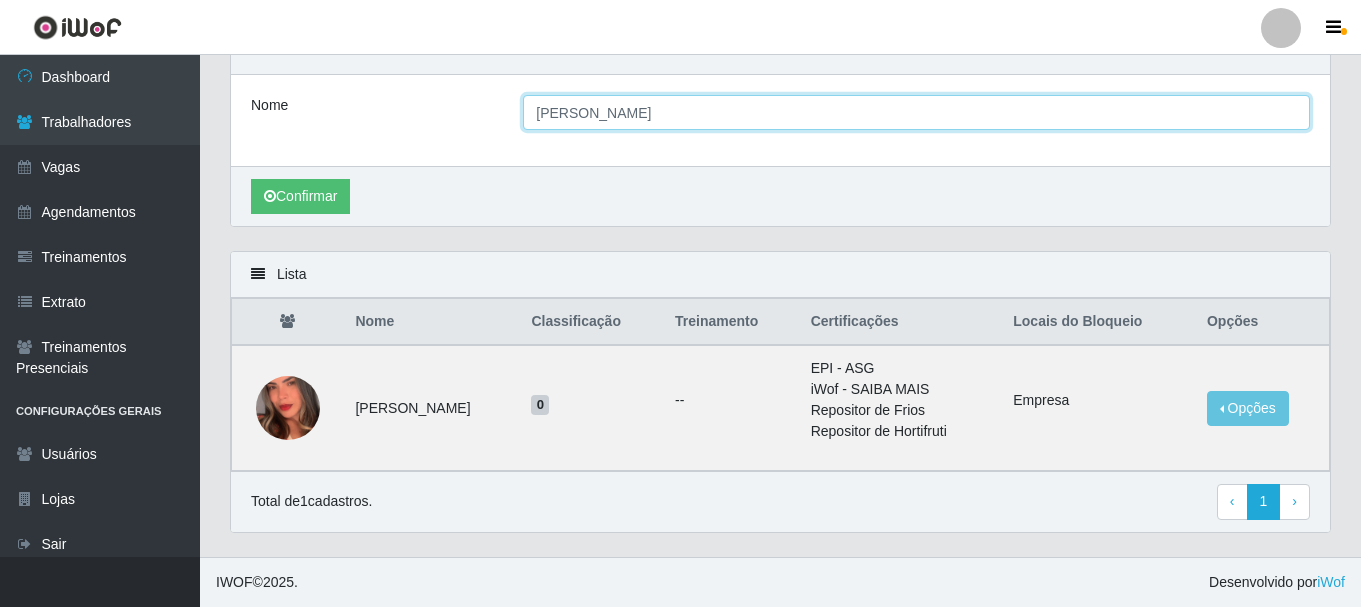 click on "[PERSON_NAME]" at bounding box center (916, 112) 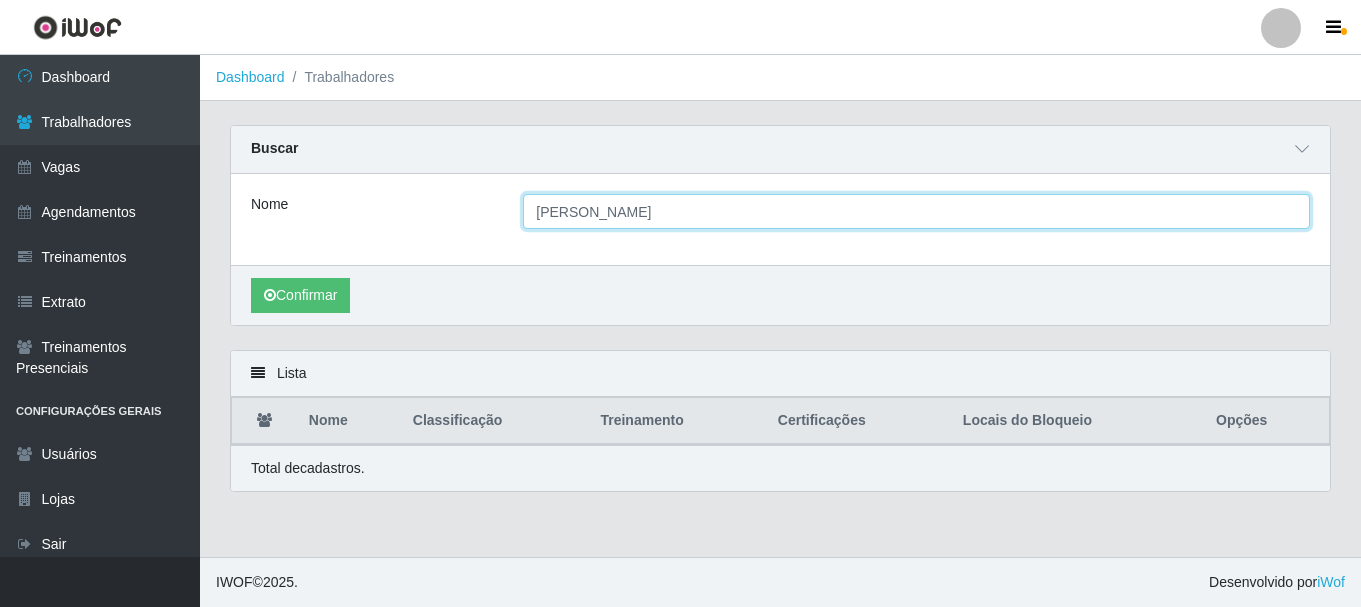 scroll, scrollTop: 0, scrollLeft: 0, axis: both 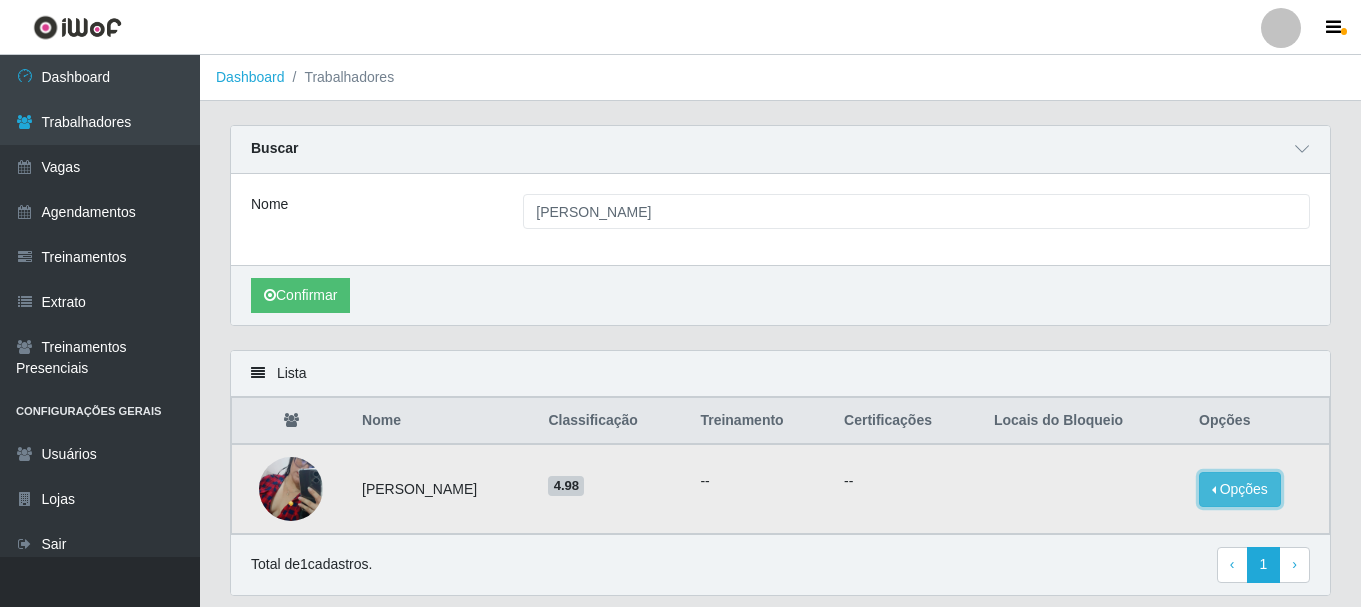 click on "Opções" at bounding box center [1240, 489] 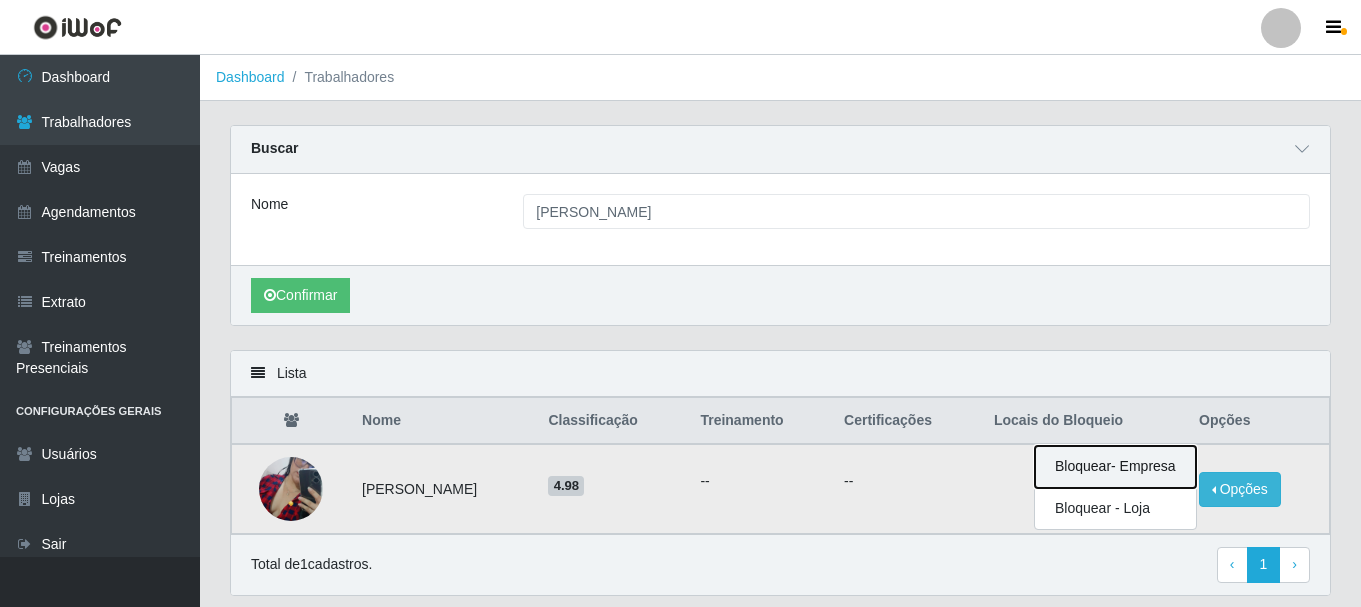 click on "Bloquear  - Empresa" at bounding box center (1115, 467) 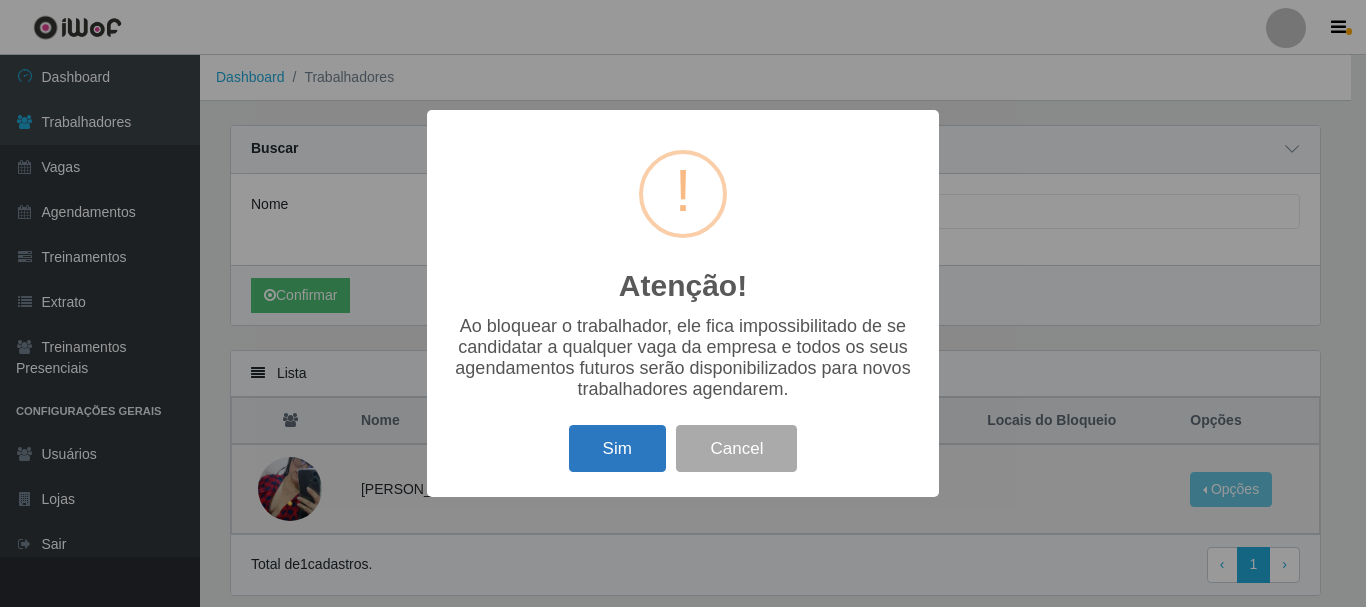 click on "Sim" at bounding box center [617, 448] 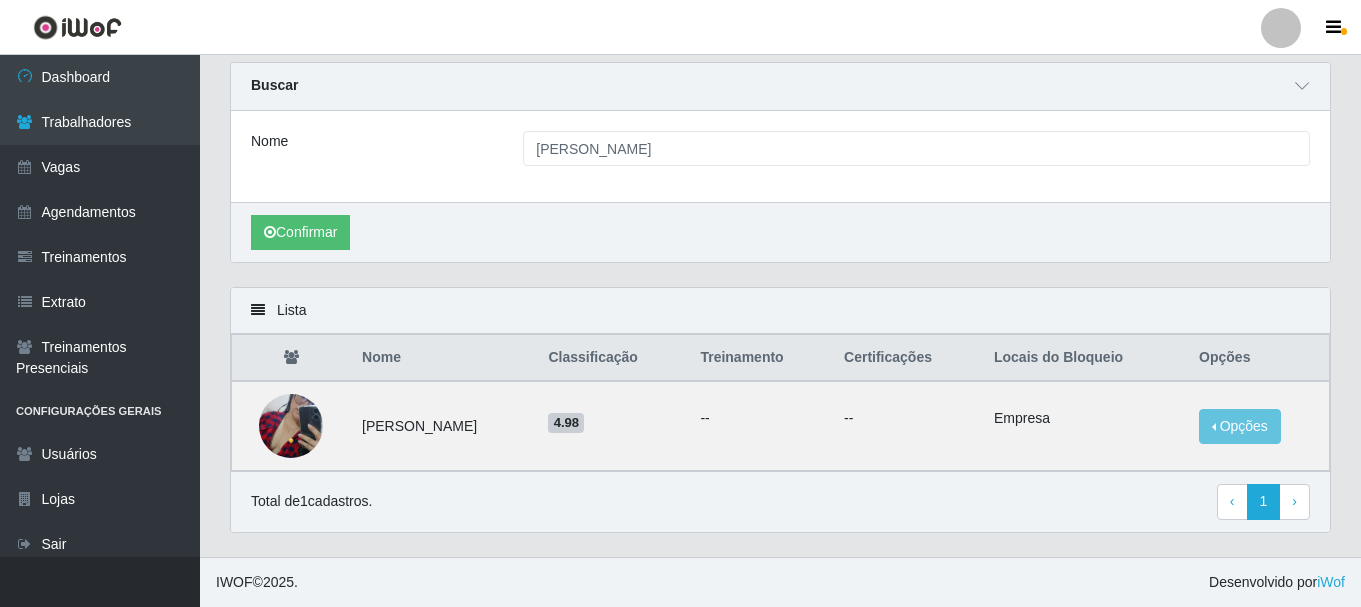 scroll, scrollTop: 0, scrollLeft: 0, axis: both 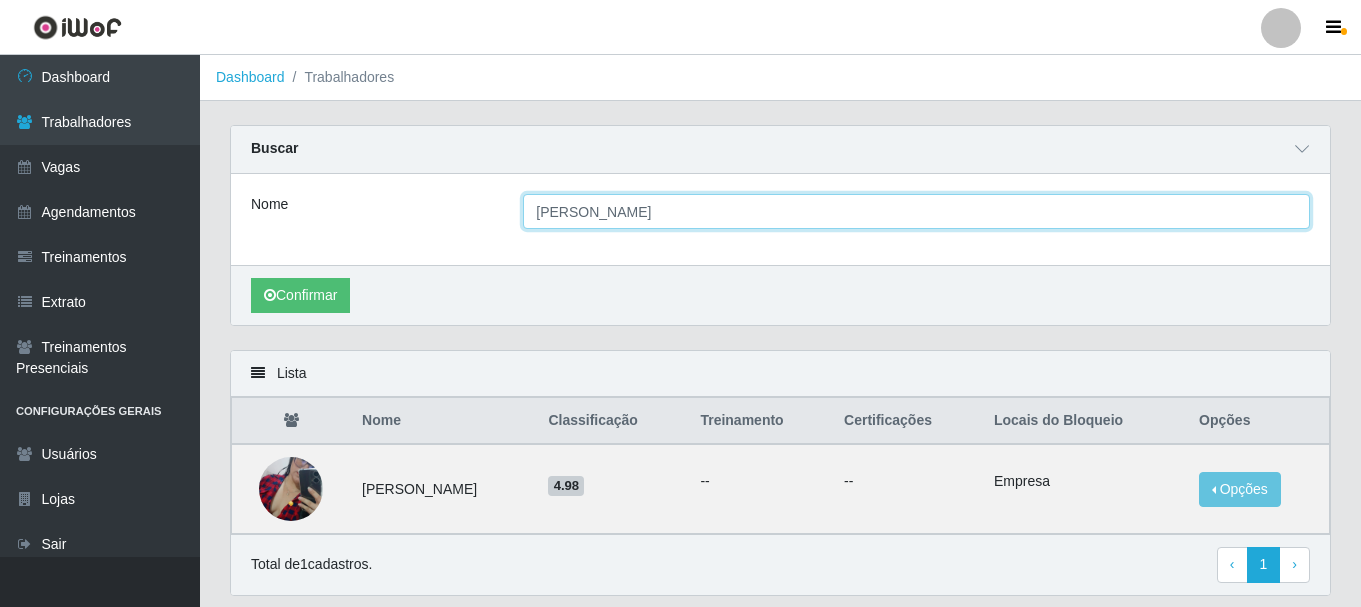 click on "[PERSON_NAME]" at bounding box center [916, 211] 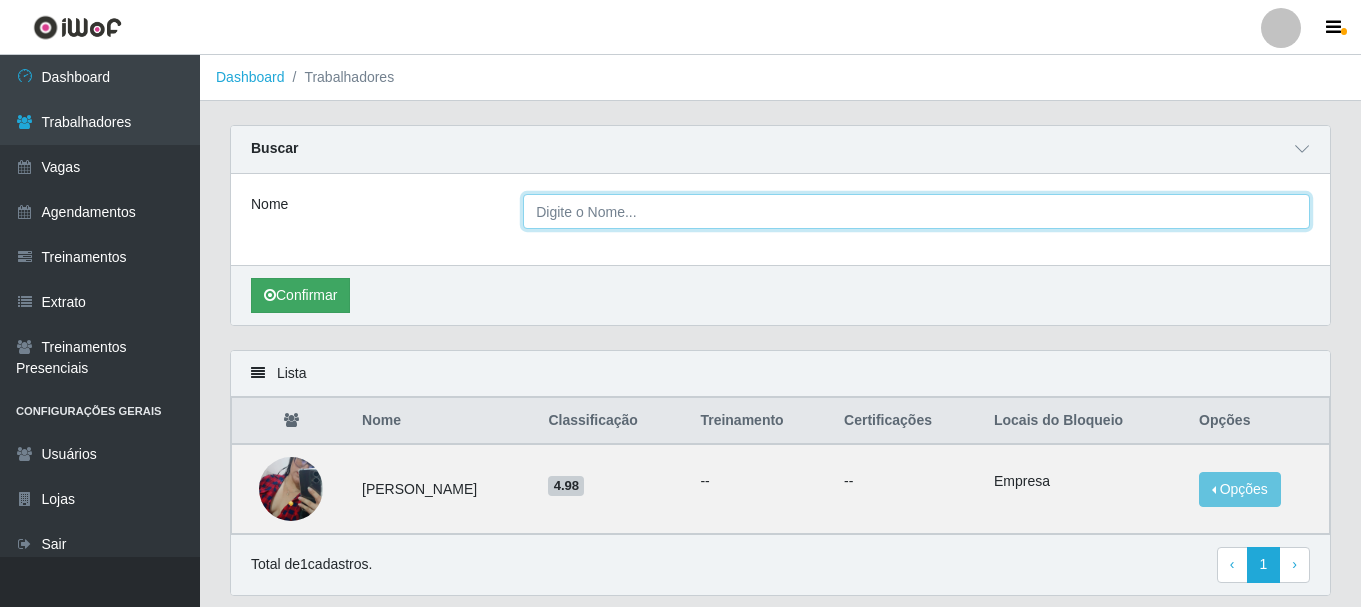type 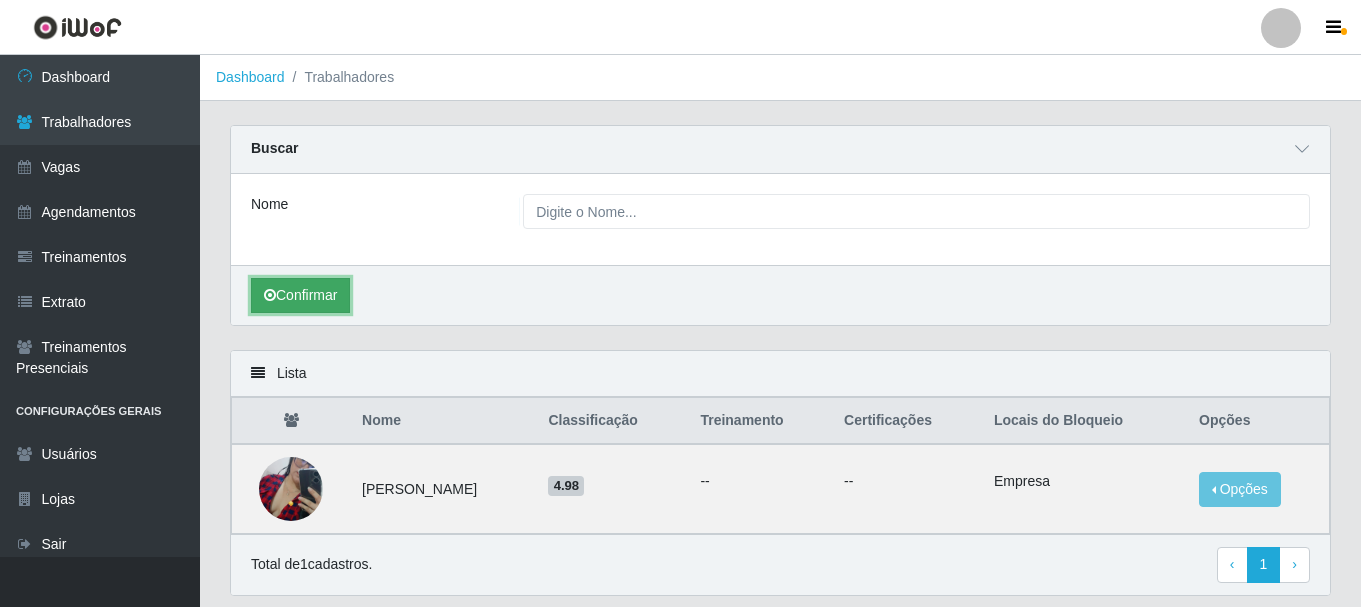 click on "Confirmar" at bounding box center [300, 295] 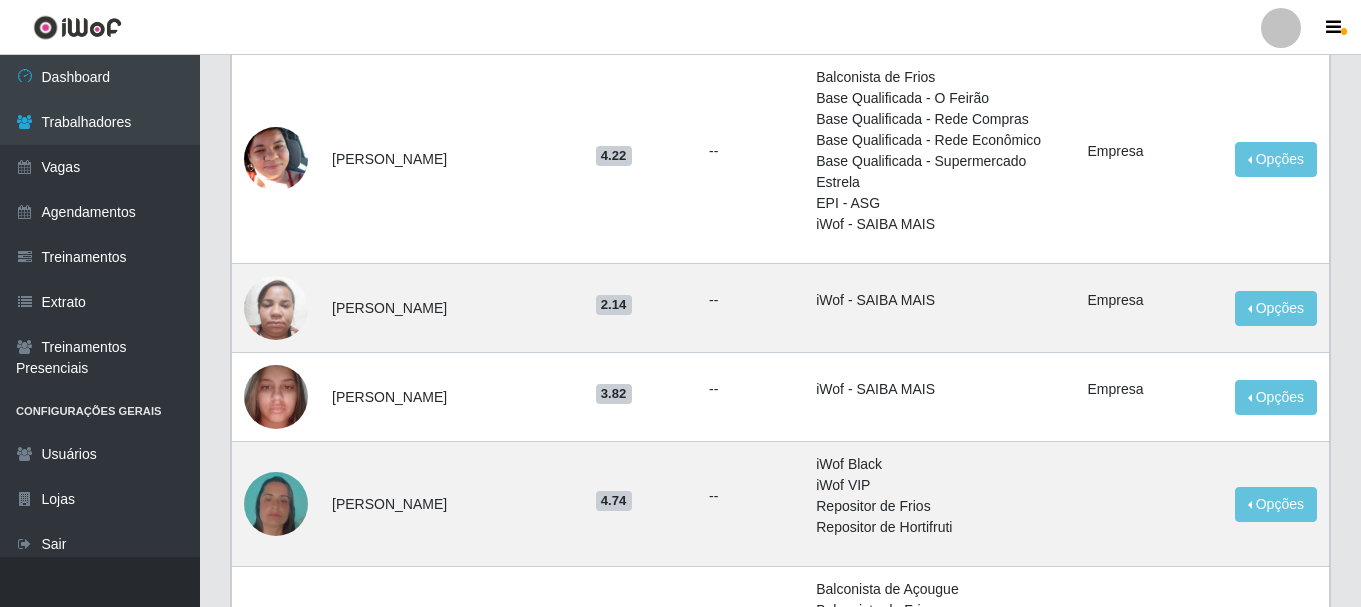 scroll, scrollTop: 0, scrollLeft: 0, axis: both 